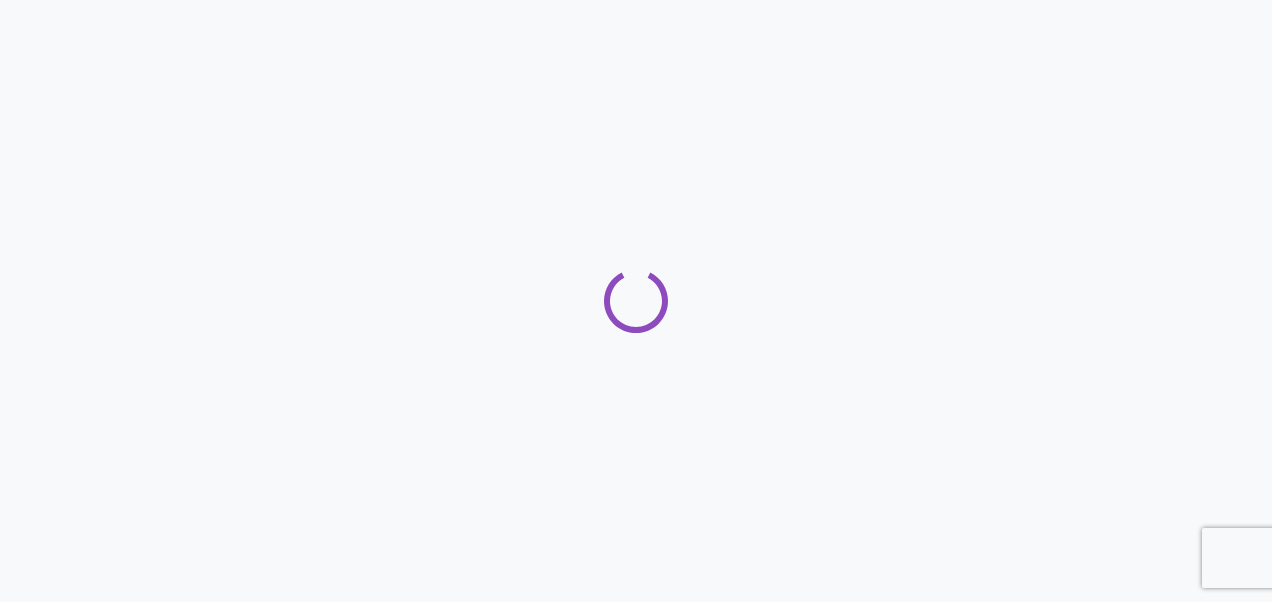 scroll, scrollTop: 0, scrollLeft: 0, axis: both 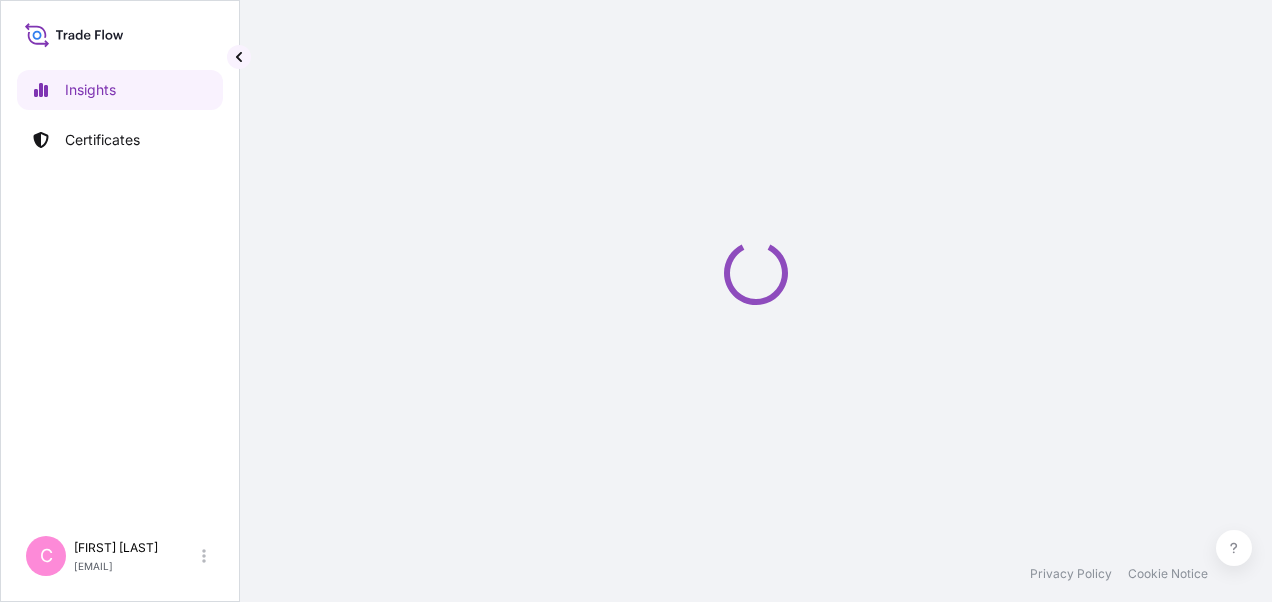 select on "2025" 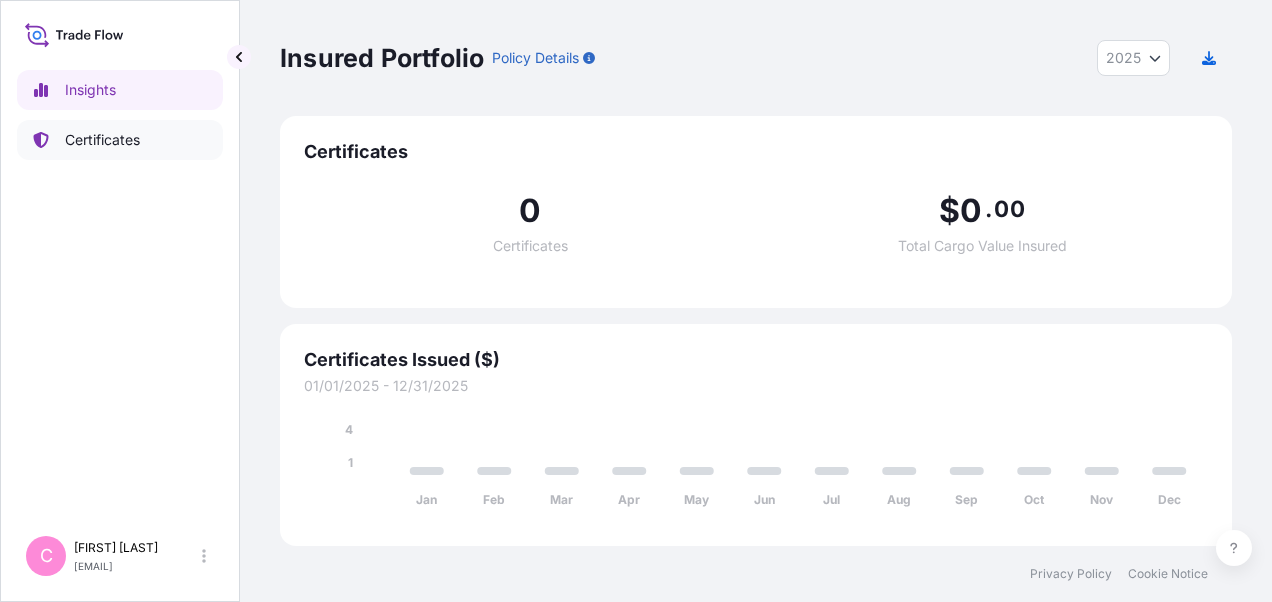 click on "Certificates" at bounding box center [102, 140] 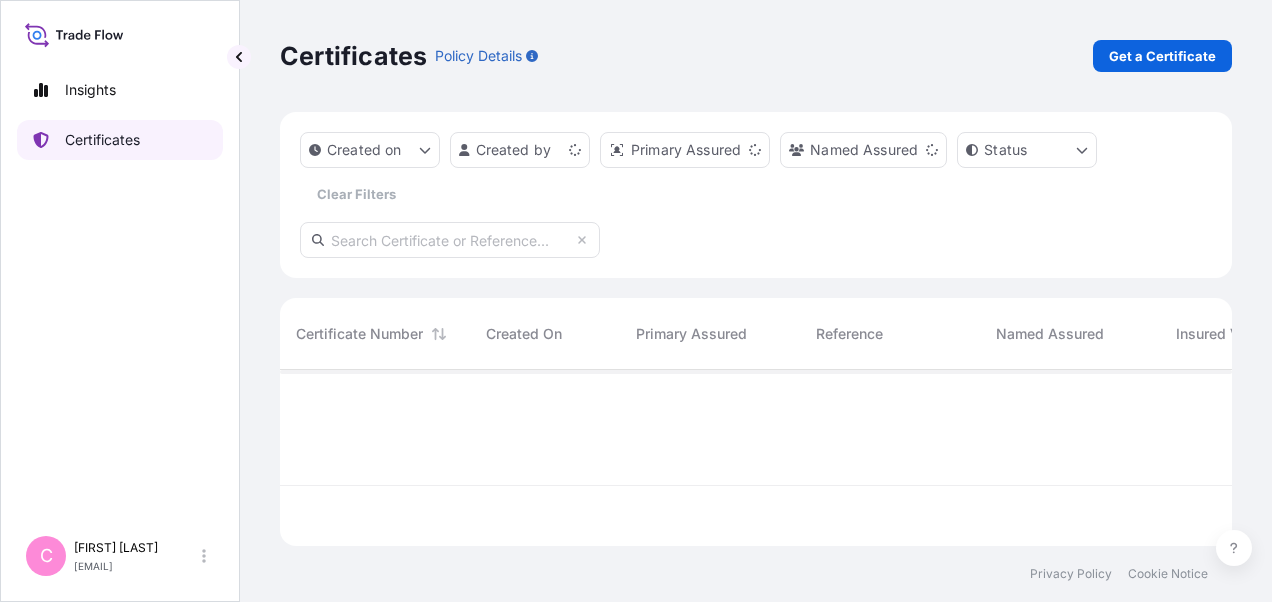 scroll, scrollTop: 16, scrollLeft: 16, axis: both 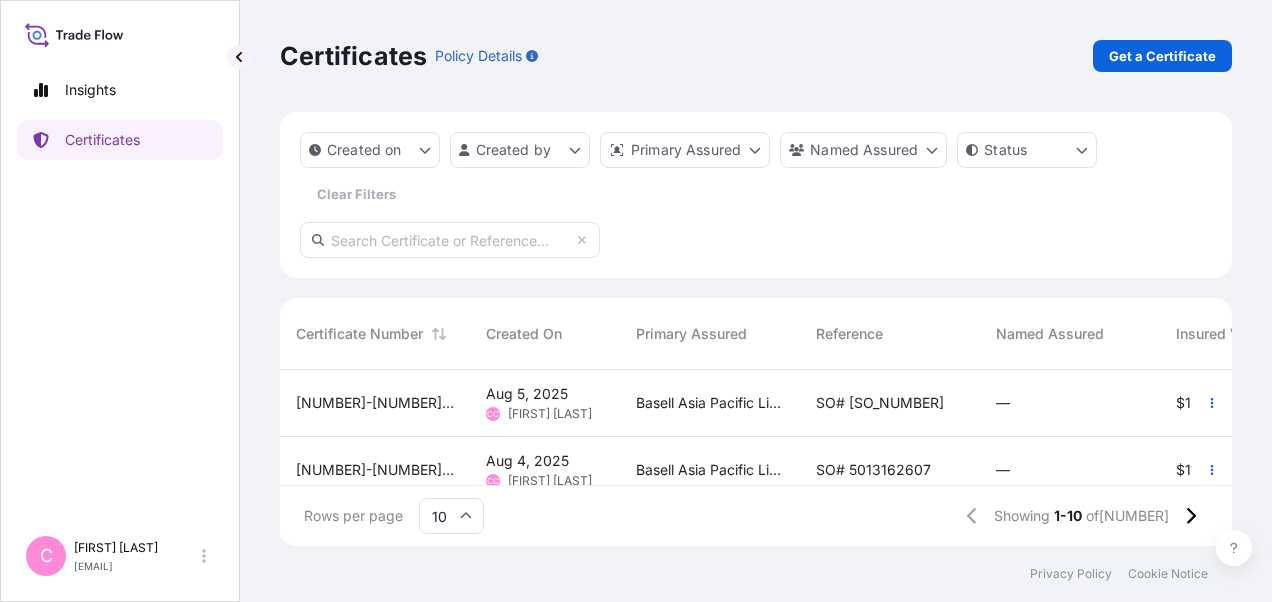 click on "SO# [SO_NUMBER]" at bounding box center [880, 403] 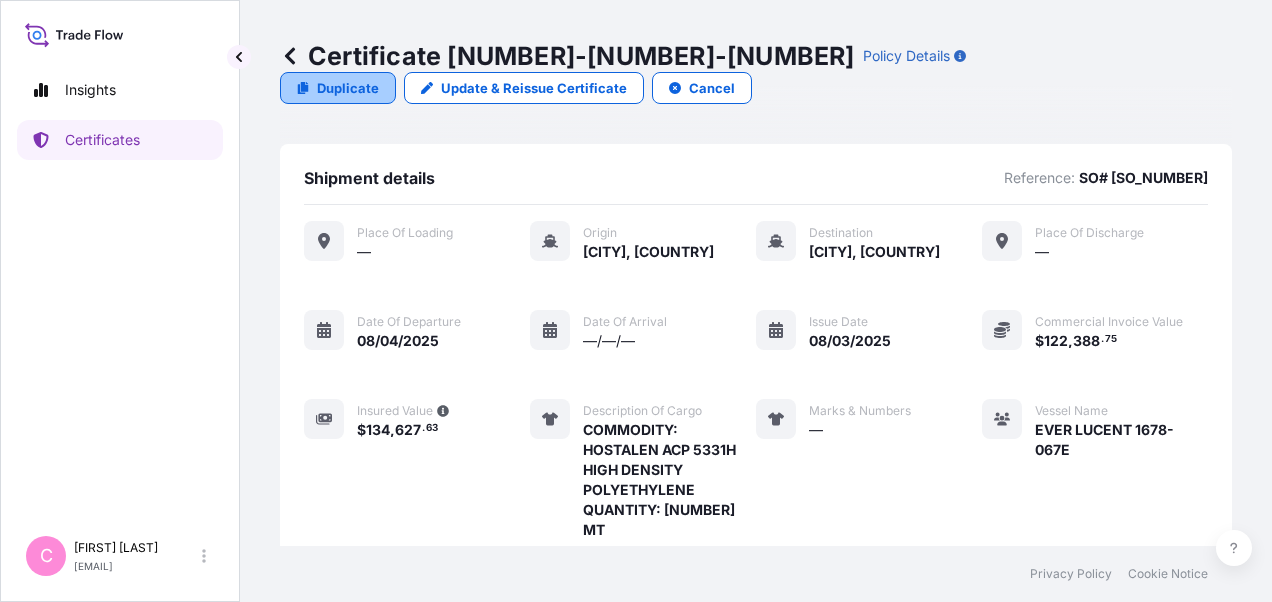 click on "Duplicate" at bounding box center (338, 88) 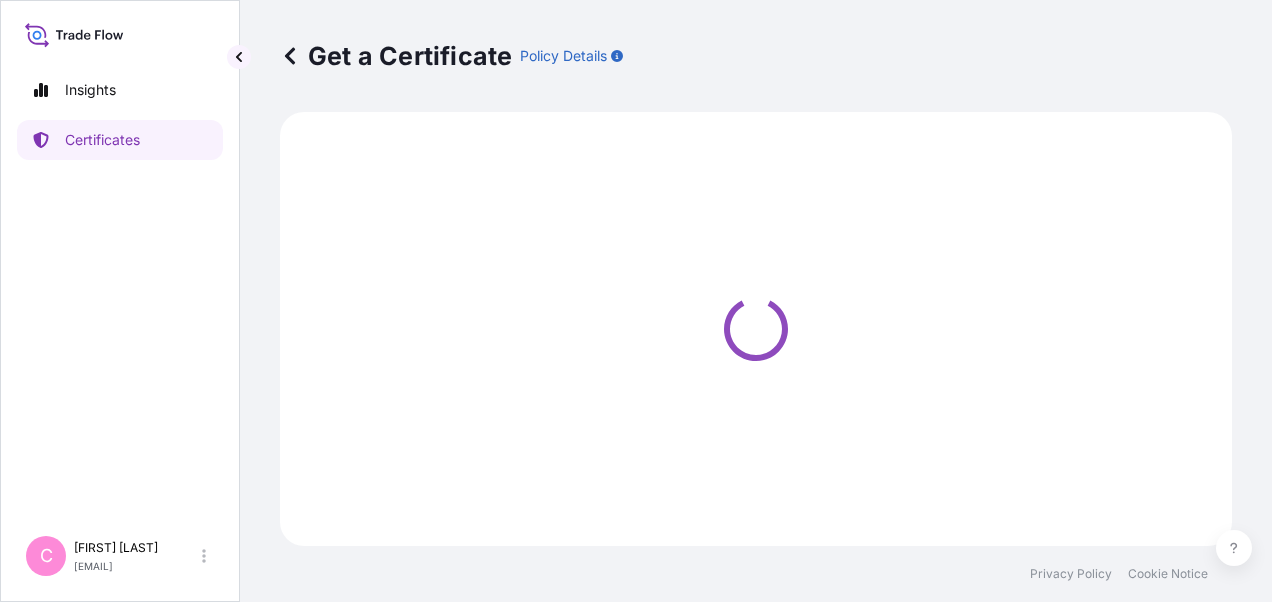 select on "Sea" 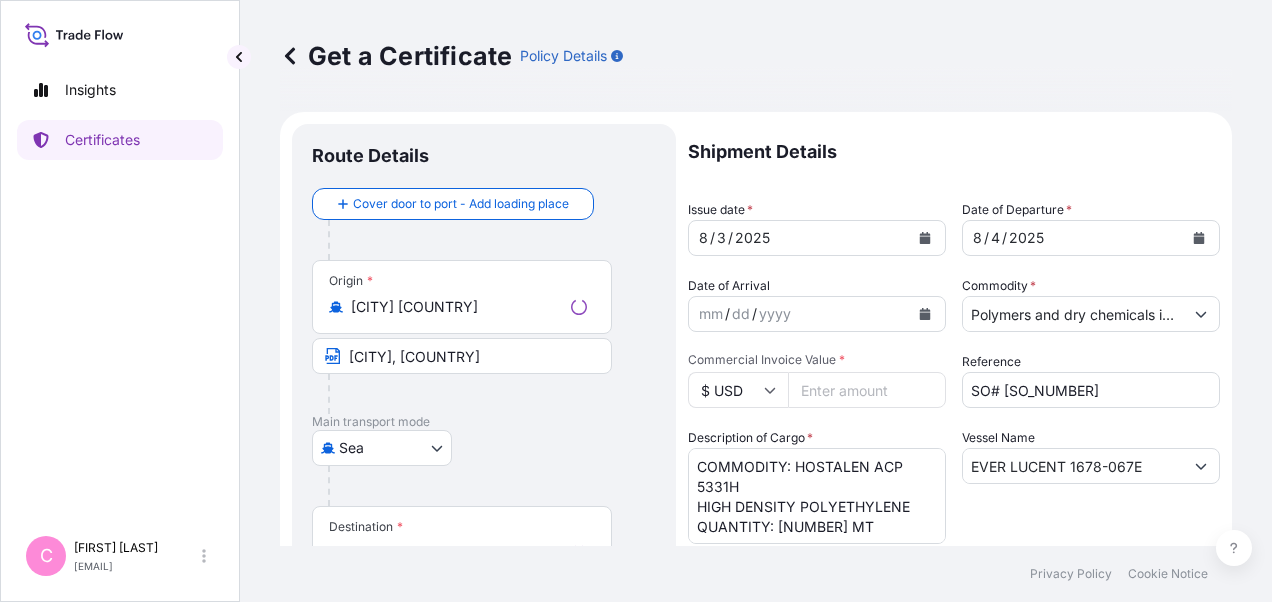 select on "32034" 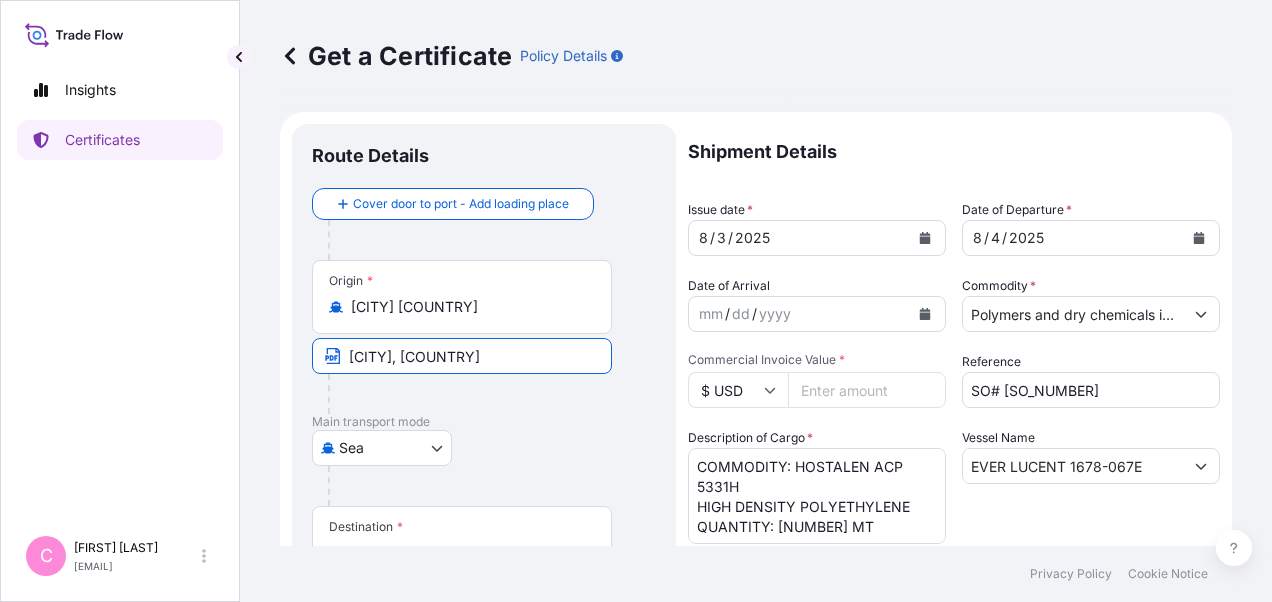 drag, startPoint x: 530, startPoint y: 364, endPoint x: 325, endPoint y: 354, distance: 205.24376 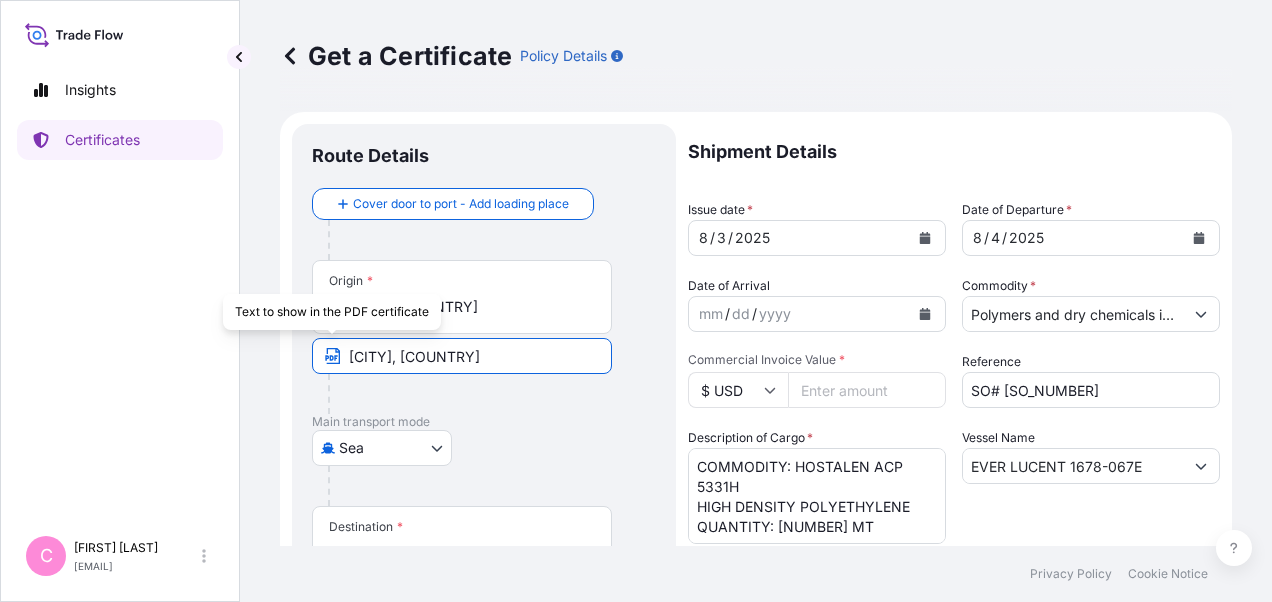 click on "Main transport mode" at bounding box center [484, 422] 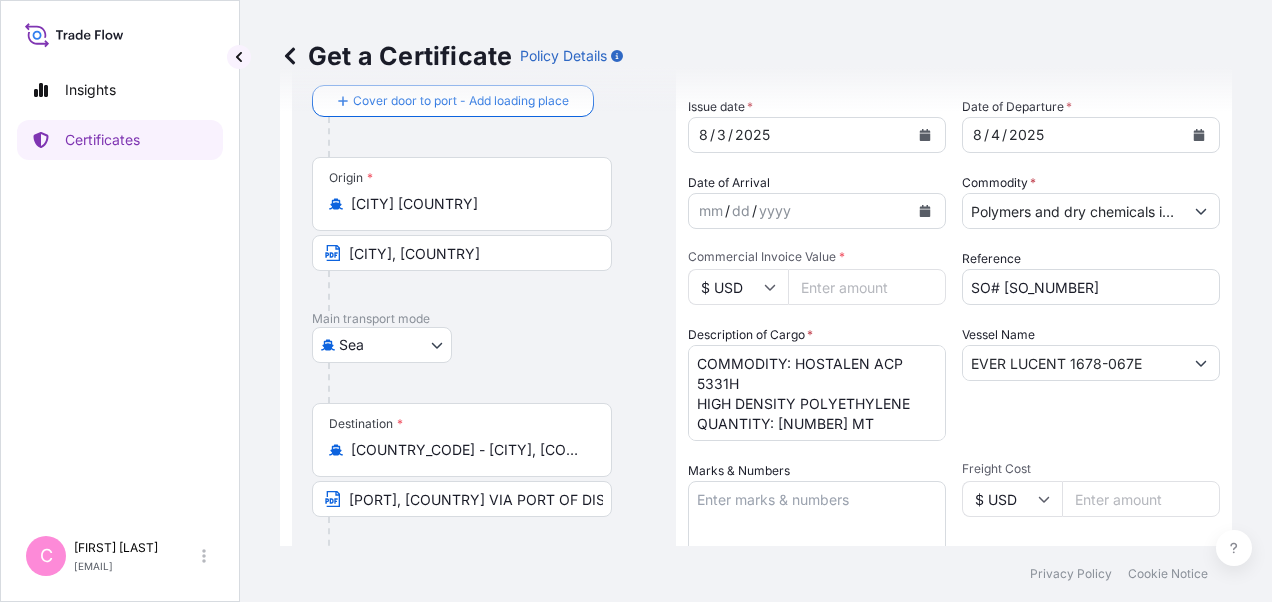 scroll, scrollTop: 200, scrollLeft: 0, axis: vertical 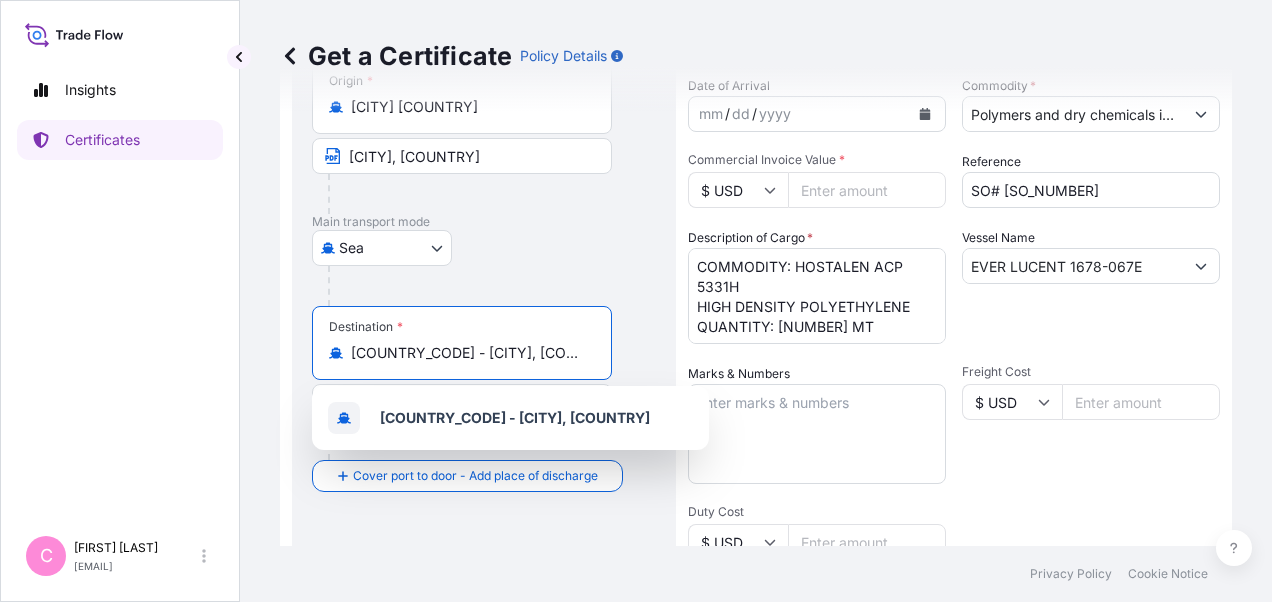 drag, startPoint x: 353, startPoint y: 352, endPoint x: 525, endPoint y: 348, distance: 172.04651 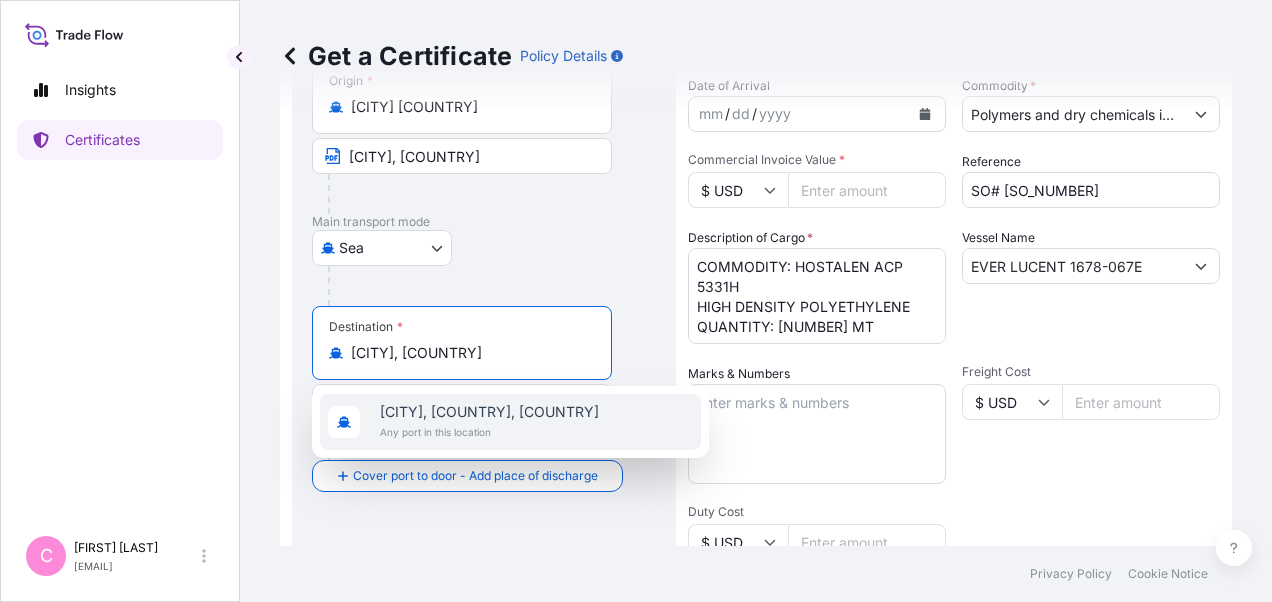 click on "[CITY], [COUNTRY], [COUNTRY]" at bounding box center [489, 412] 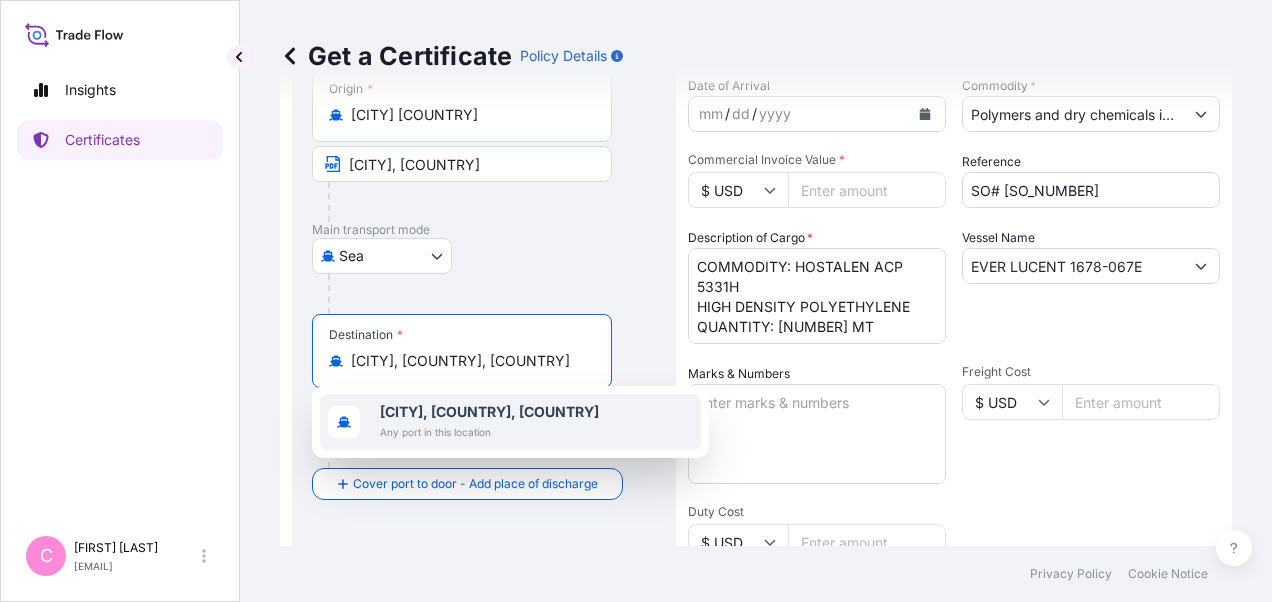 scroll, scrollTop: 208, scrollLeft: 0, axis: vertical 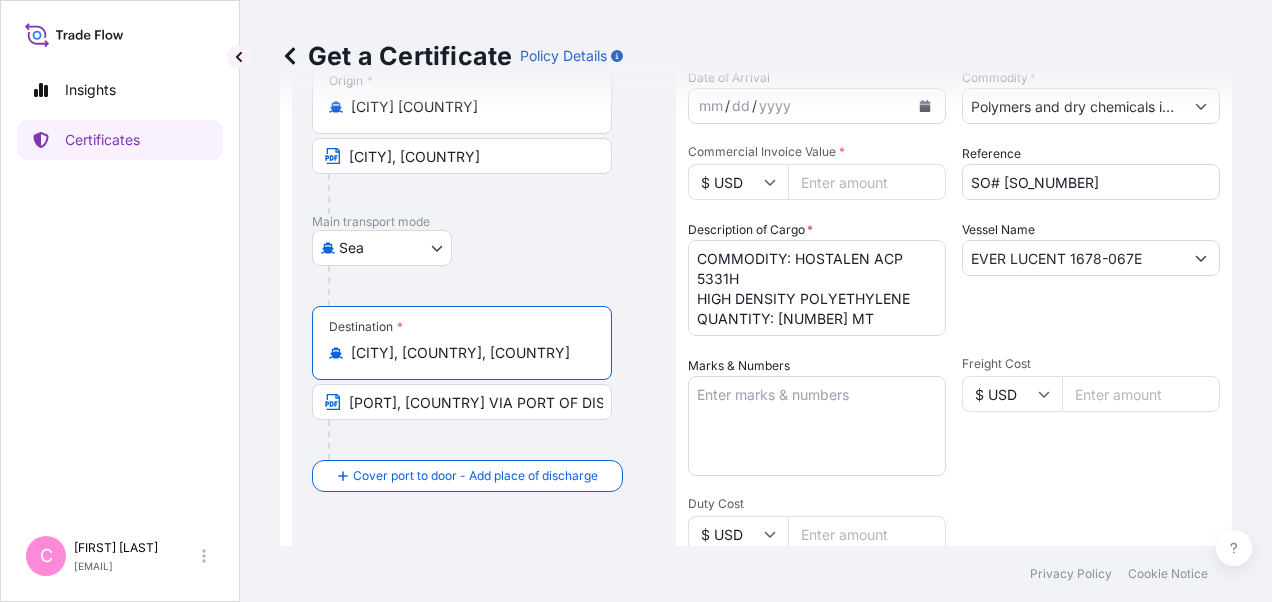 type on "[CITY], [COUNTRY], [COUNTRY]" 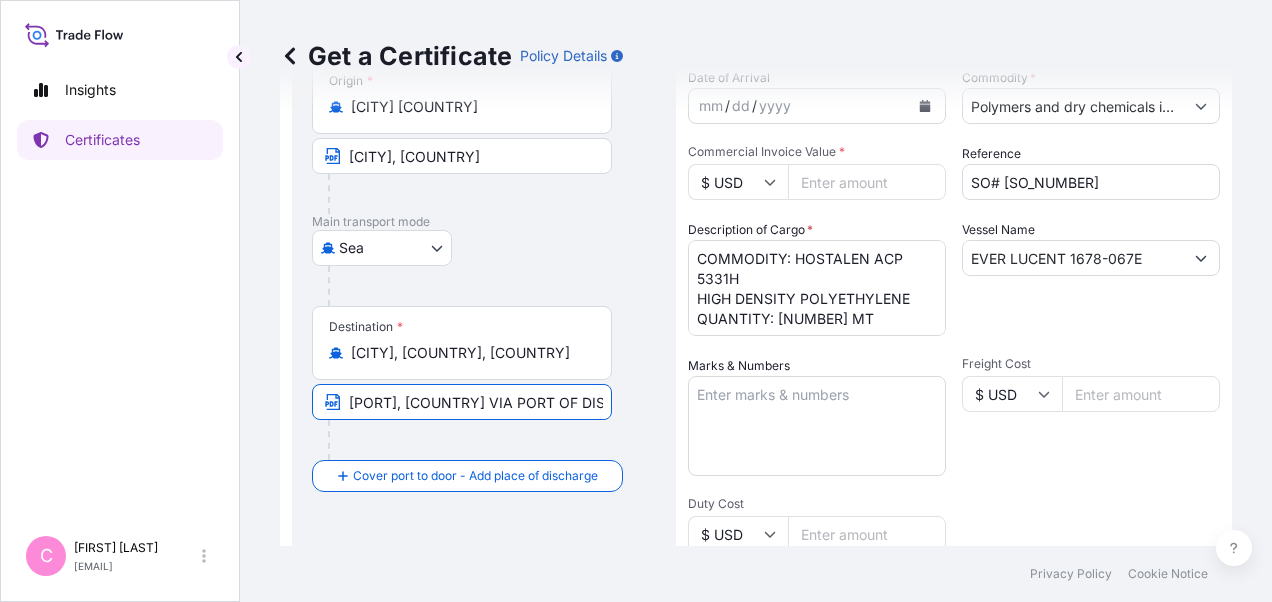 scroll, scrollTop: 0, scrollLeft: 328, axis: horizontal 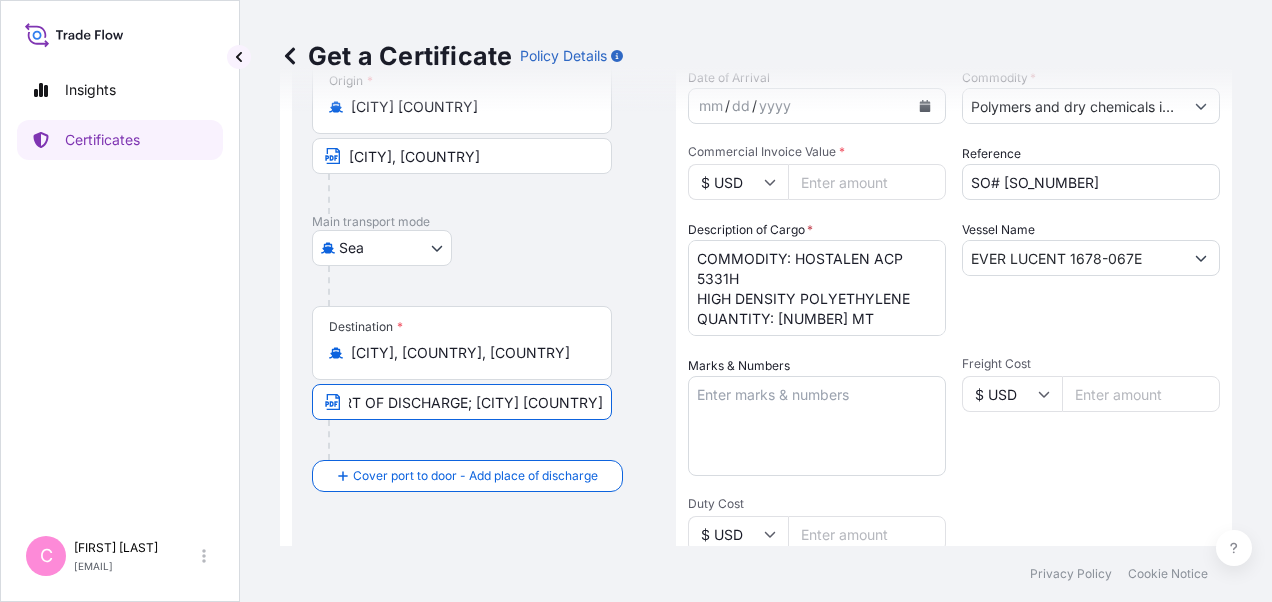 drag, startPoint x: 345, startPoint y: 398, endPoint x: 675, endPoint y: 398, distance: 330 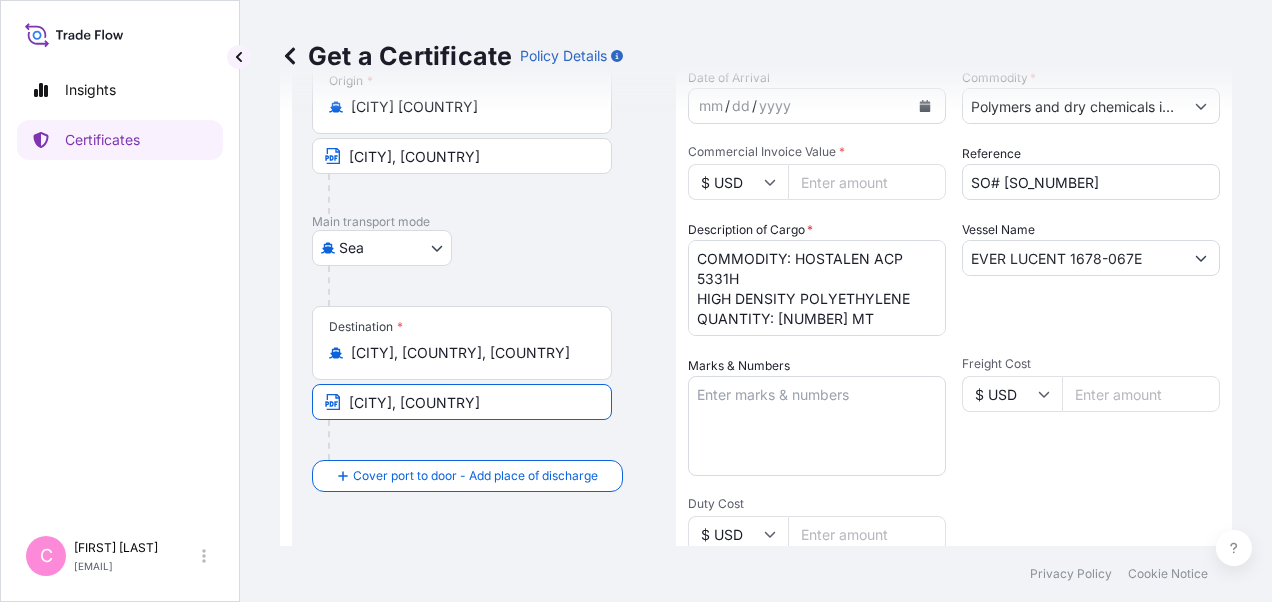 scroll, scrollTop: 0, scrollLeft: 0, axis: both 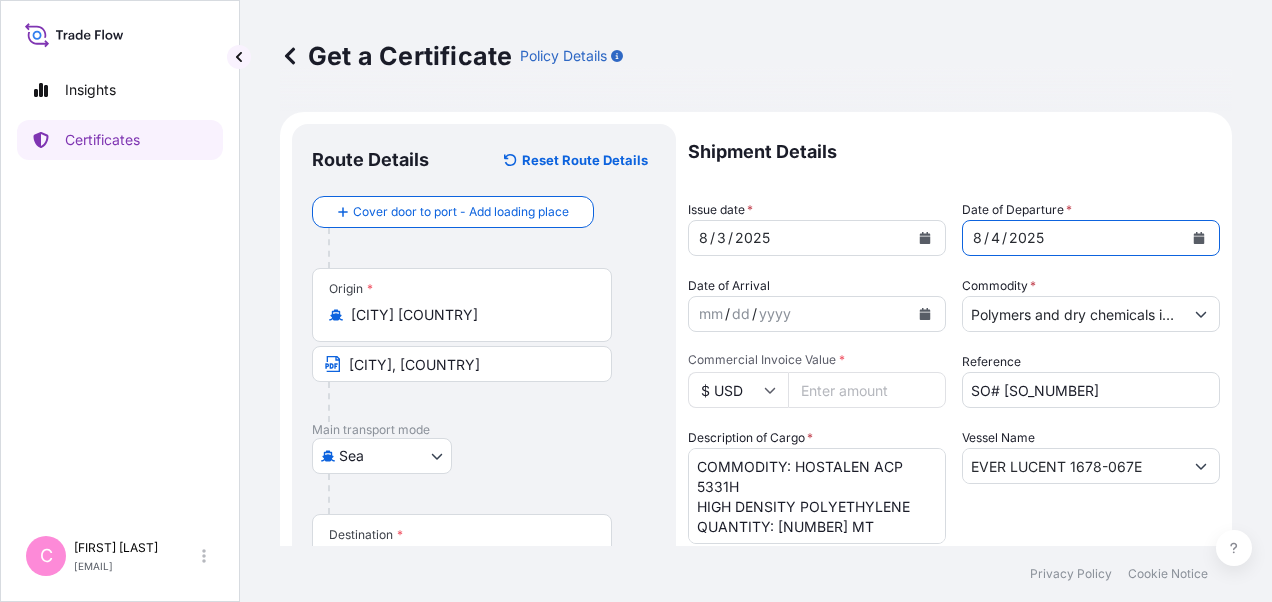 click 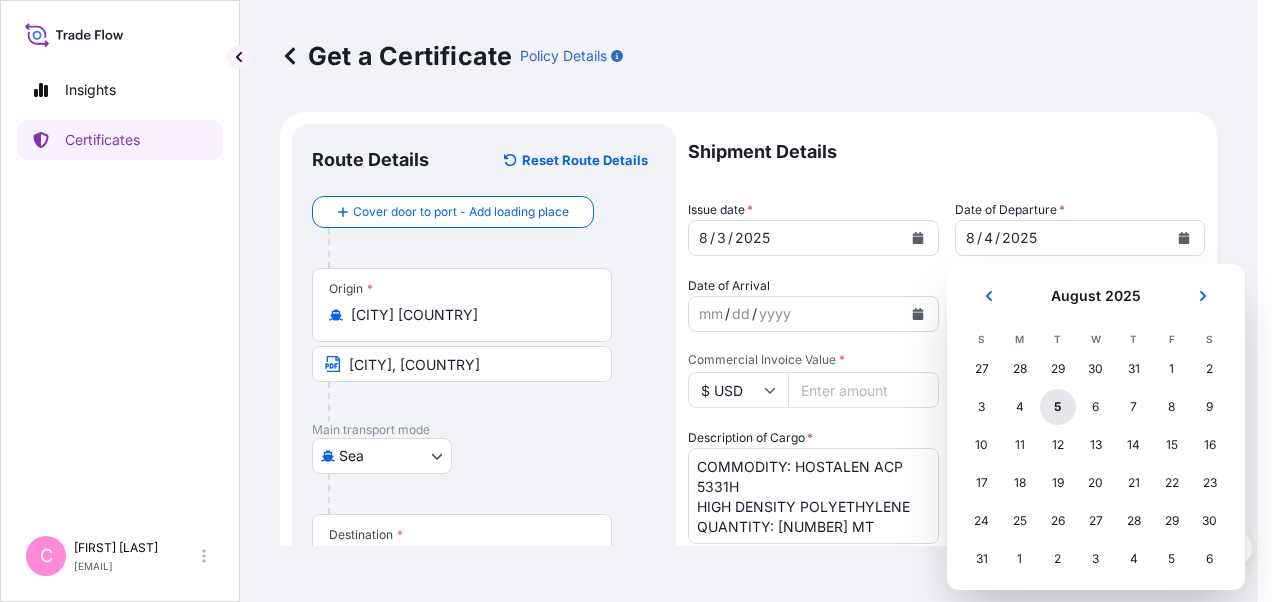 click on "5" at bounding box center (1058, 407) 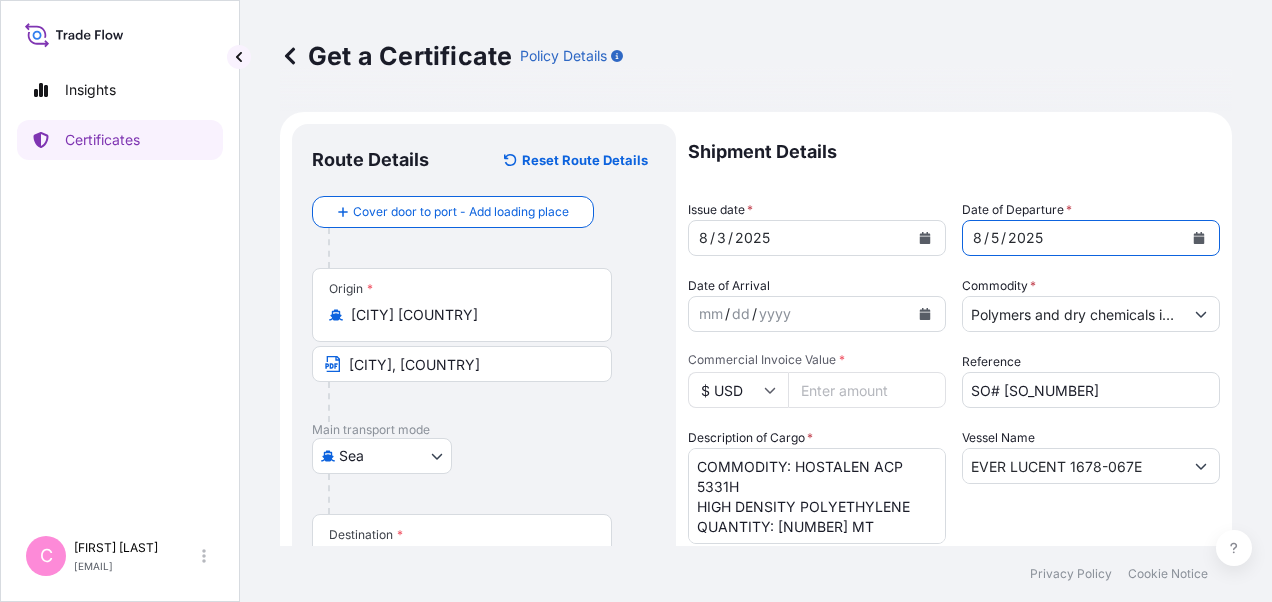 click 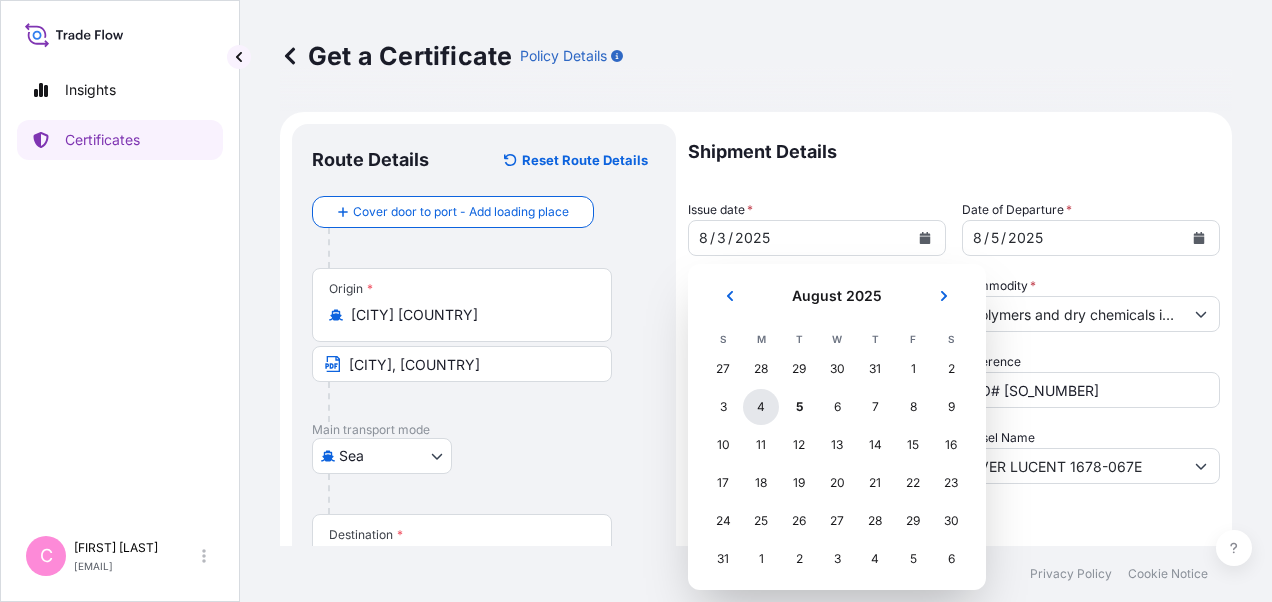 click on "4" at bounding box center (761, 407) 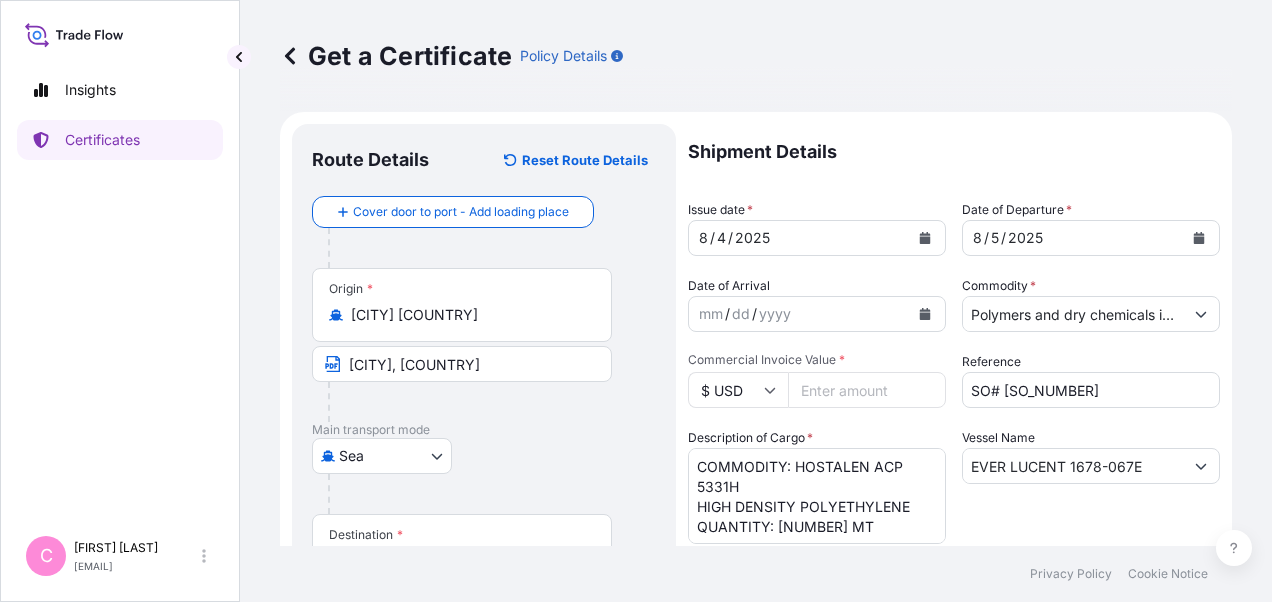 drag, startPoint x: 881, startPoint y: 388, endPoint x: 764, endPoint y: 391, distance: 117.03845 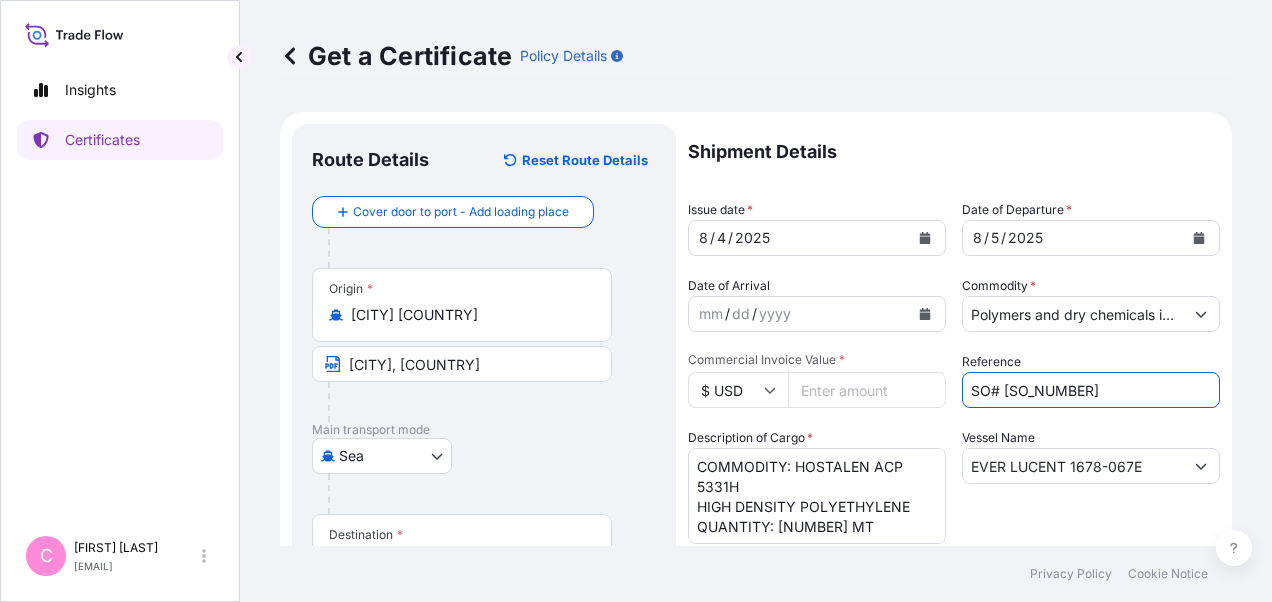 drag, startPoint x: 1082, startPoint y: 383, endPoint x: 996, endPoint y: 388, distance: 86.145226 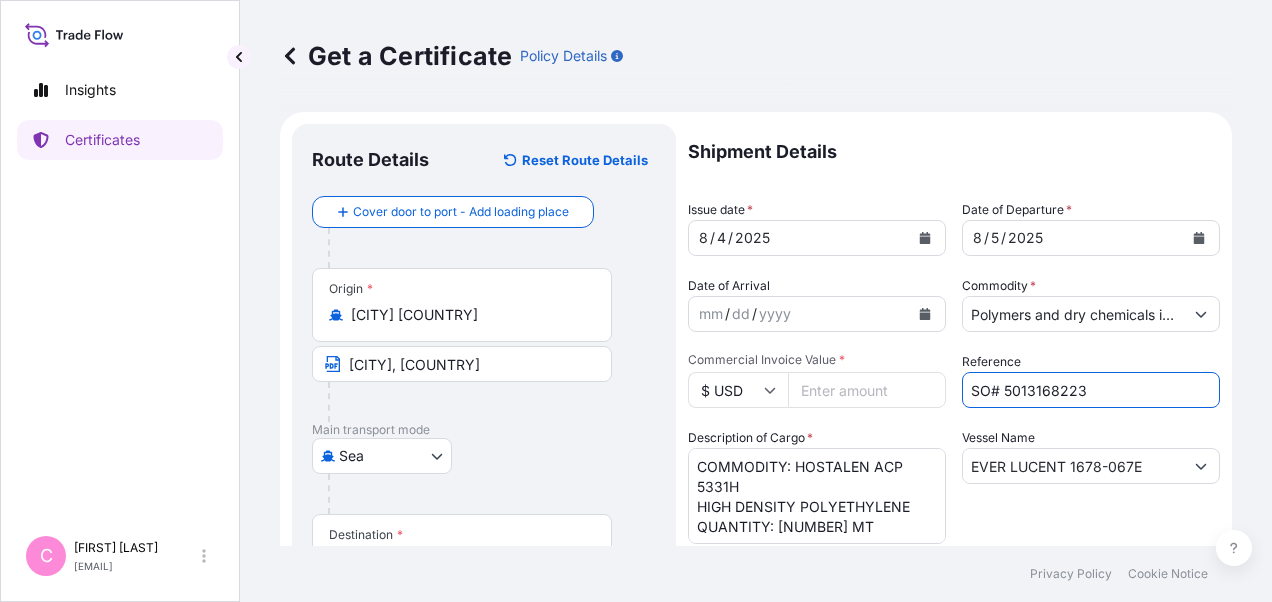 type on "SO# 5013168223" 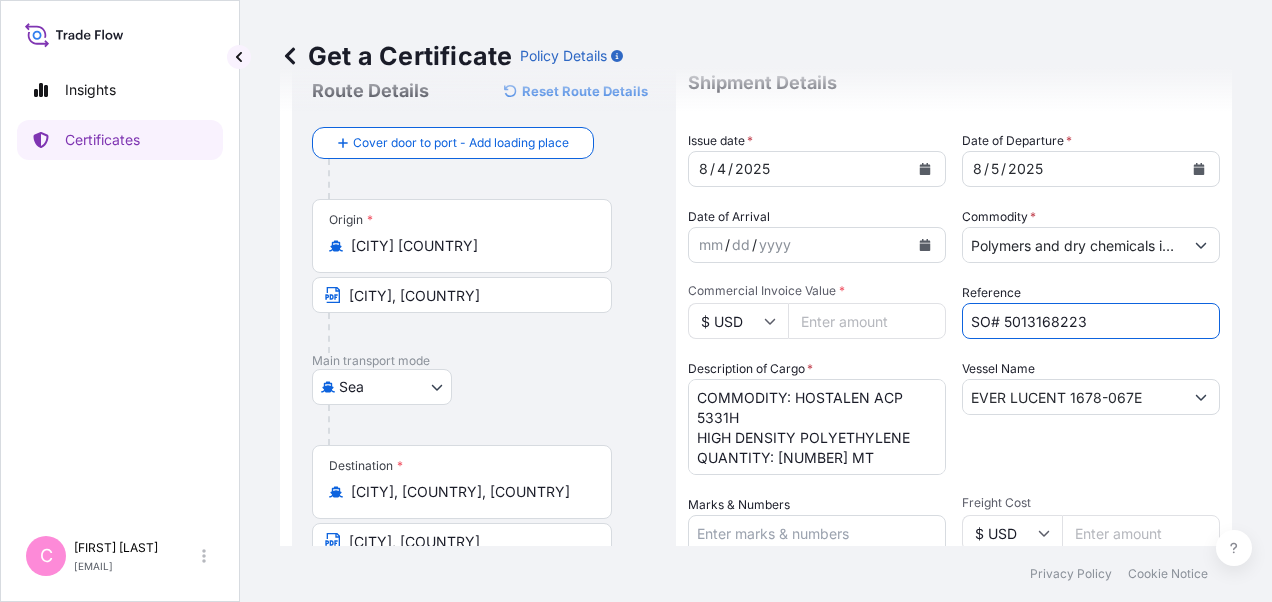 scroll, scrollTop: 100, scrollLeft: 0, axis: vertical 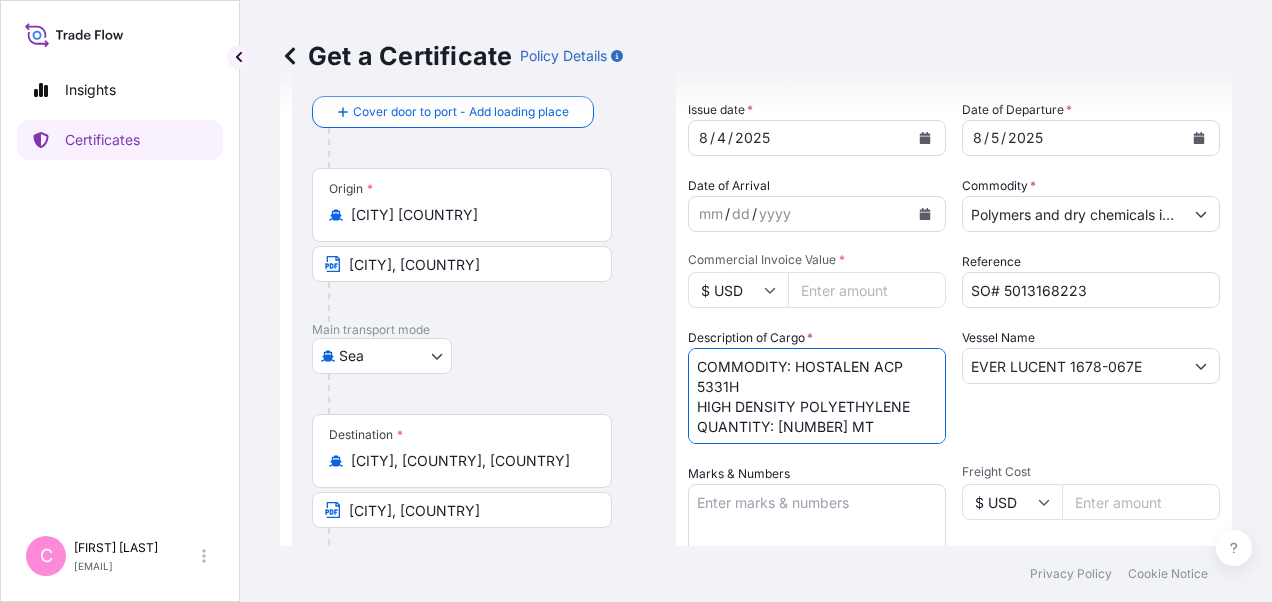 drag, startPoint x: 908, startPoint y: 402, endPoint x: 692, endPoint y: 366, distance: 218.97945 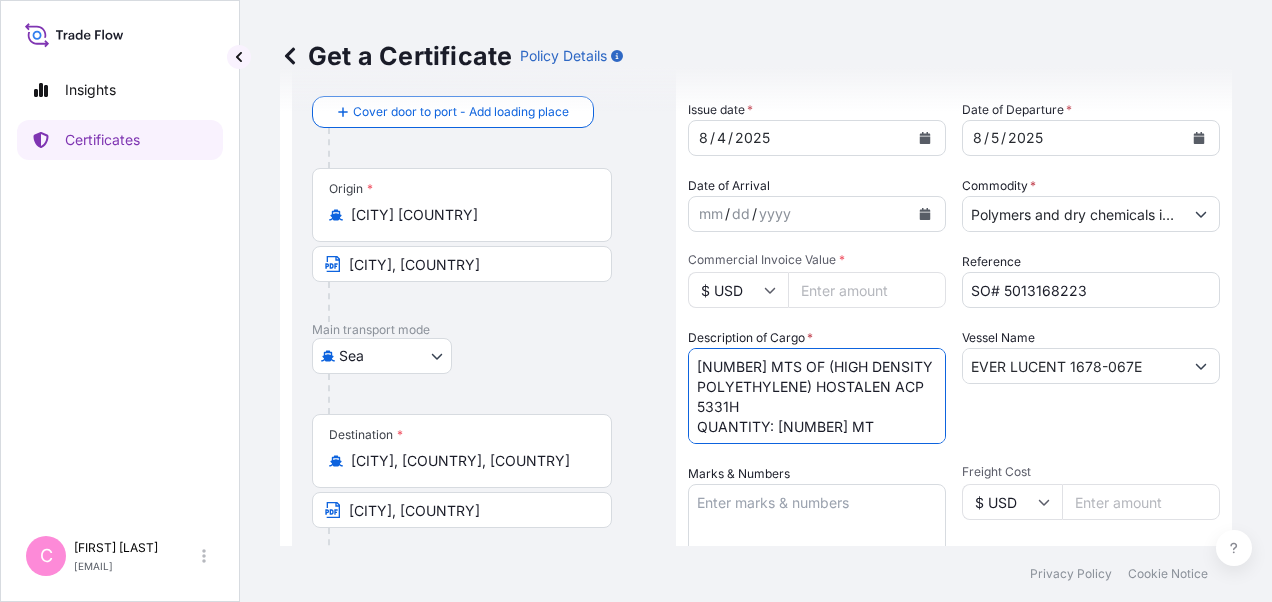 drag, startPoint x: 808, startPoint y: 366, endPoint x: 695, endPoint y: 367, distance: 113.004425 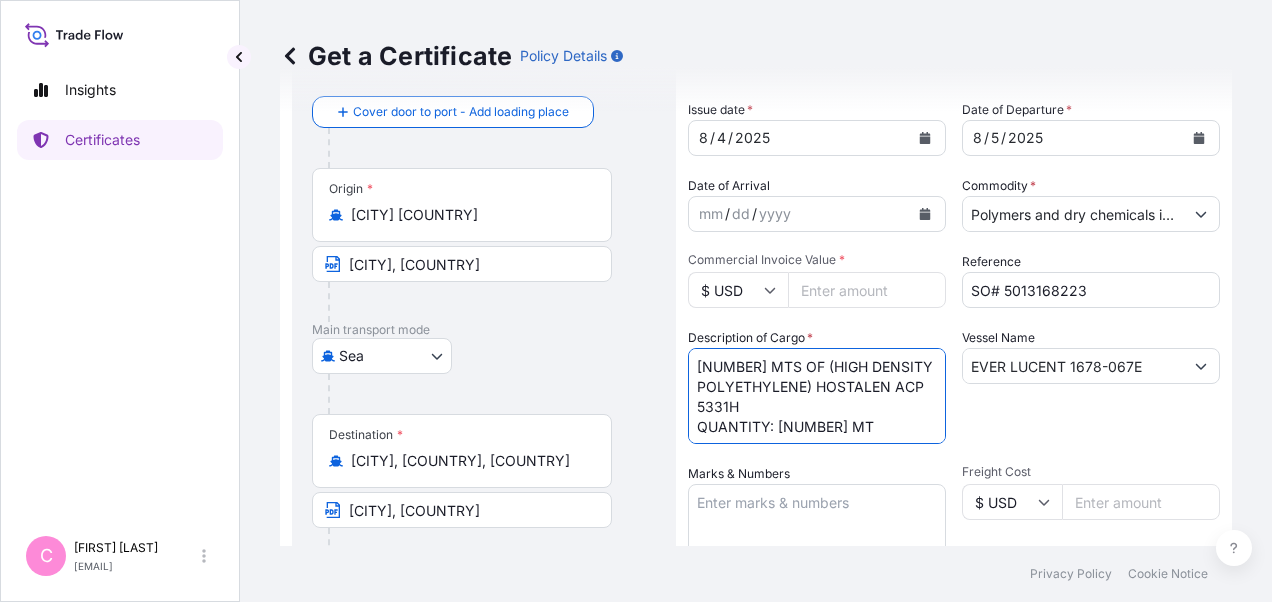 click on "COMMODITY: HOSTALEN ACP 5331H
HIGH DENSITY POLYETHYLENE
QUANTITY: [NUMBER] MT" at bounding box center [817, 396] 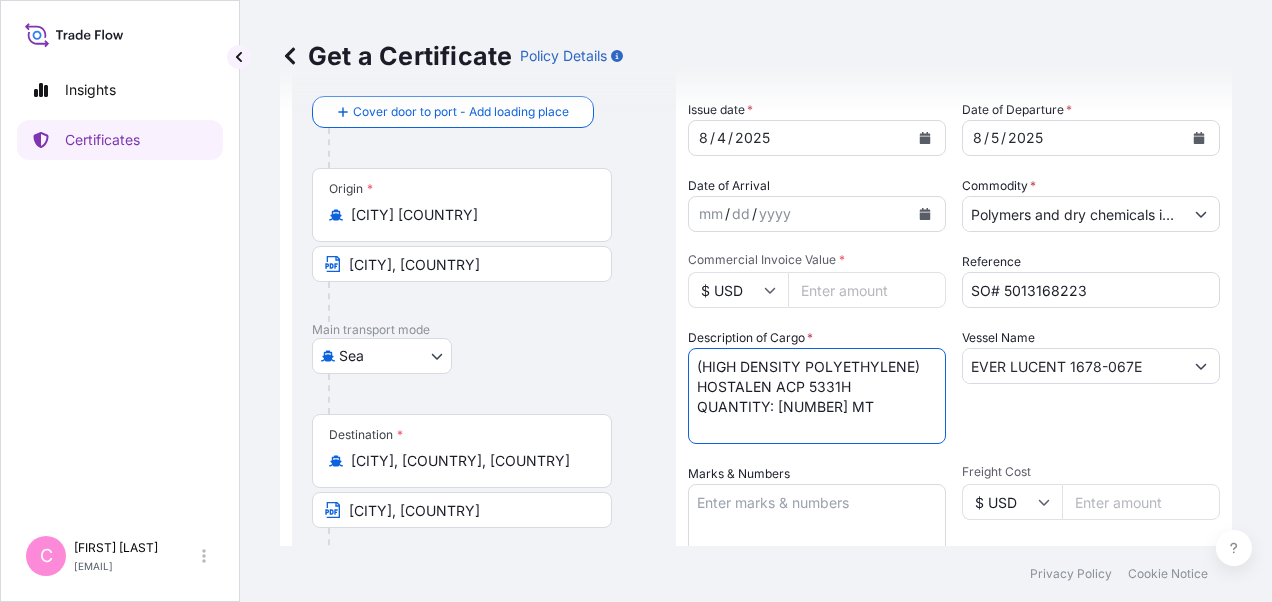 drag, startPoint x: 777, startPoint y: 422, endPoint x: 846, endPoint y: 424, distance: 69.02898 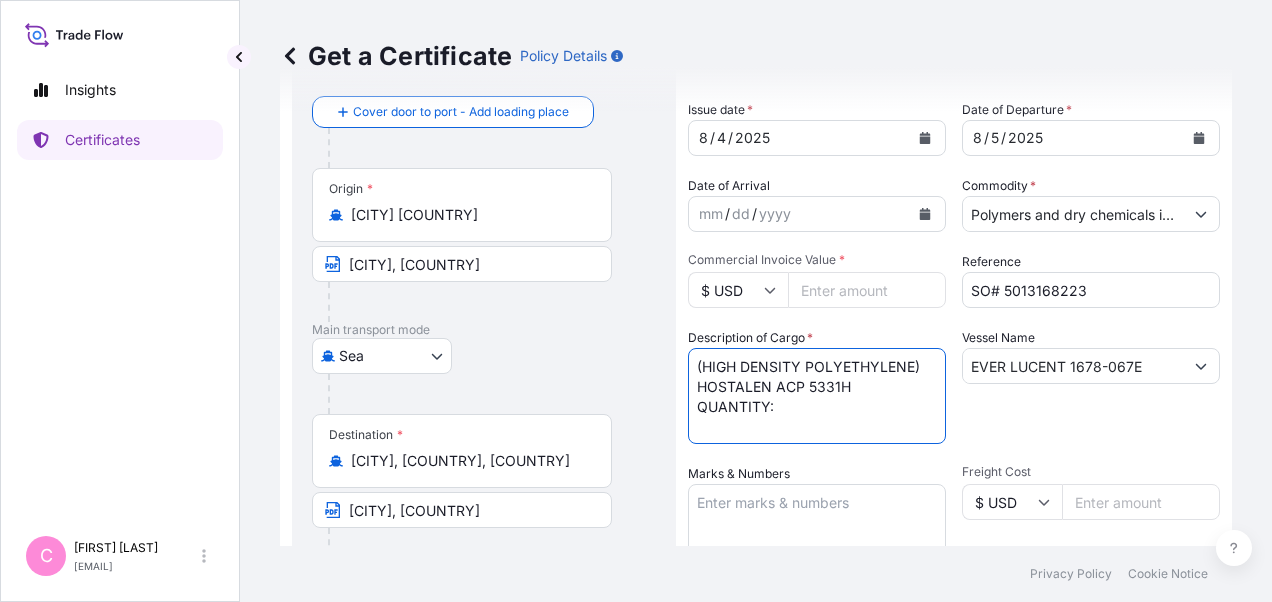 paste on "[NUMBER] MTS OF" 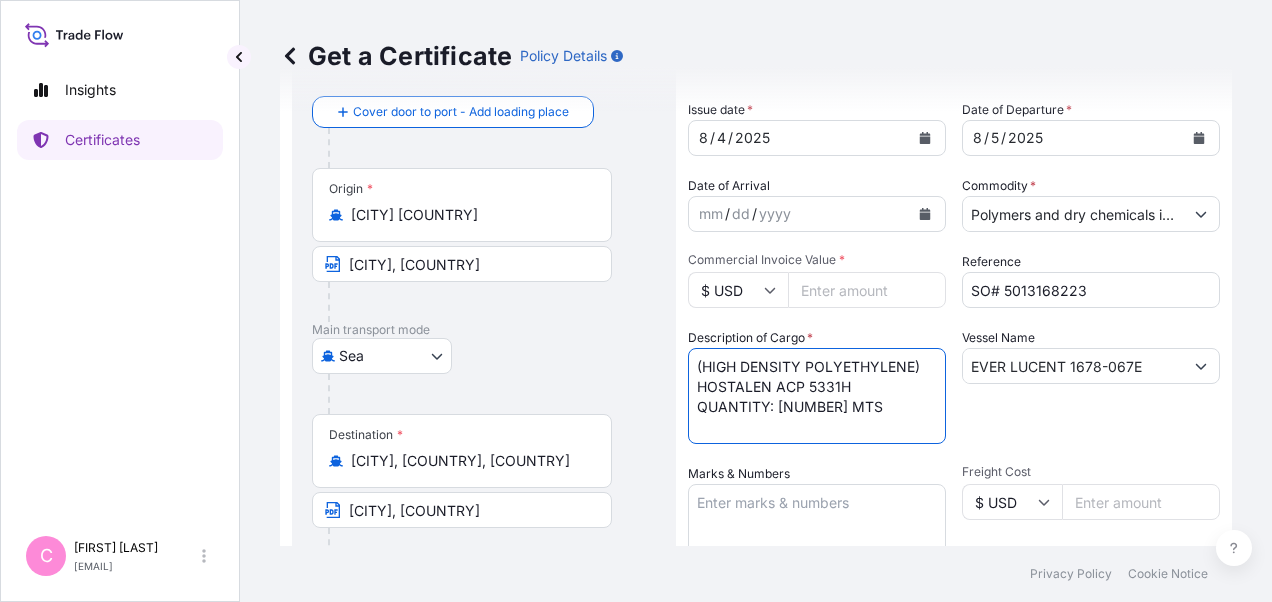 click on "COMMODITY: HOSTALEN ACP 5331H
HIGH DENSITY POLYETHYLENE
QUANTITY: [NUMBER] MT" at bounding box center (817, 396) 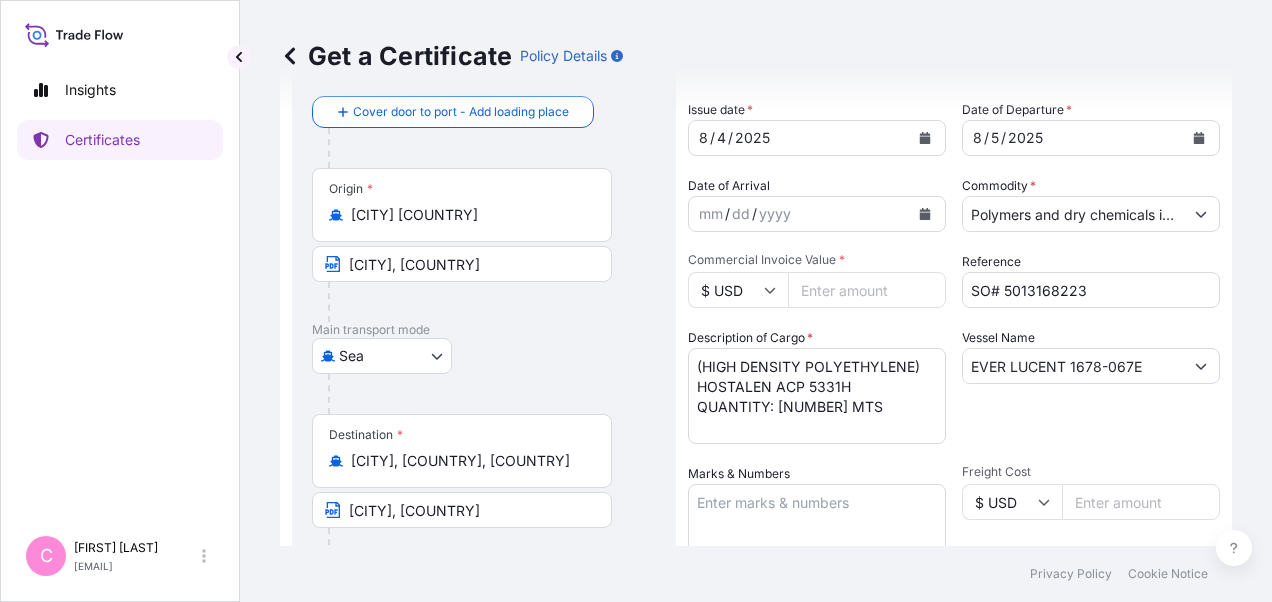 click on "Marks & Numbers" at bounding box center (817, 524) 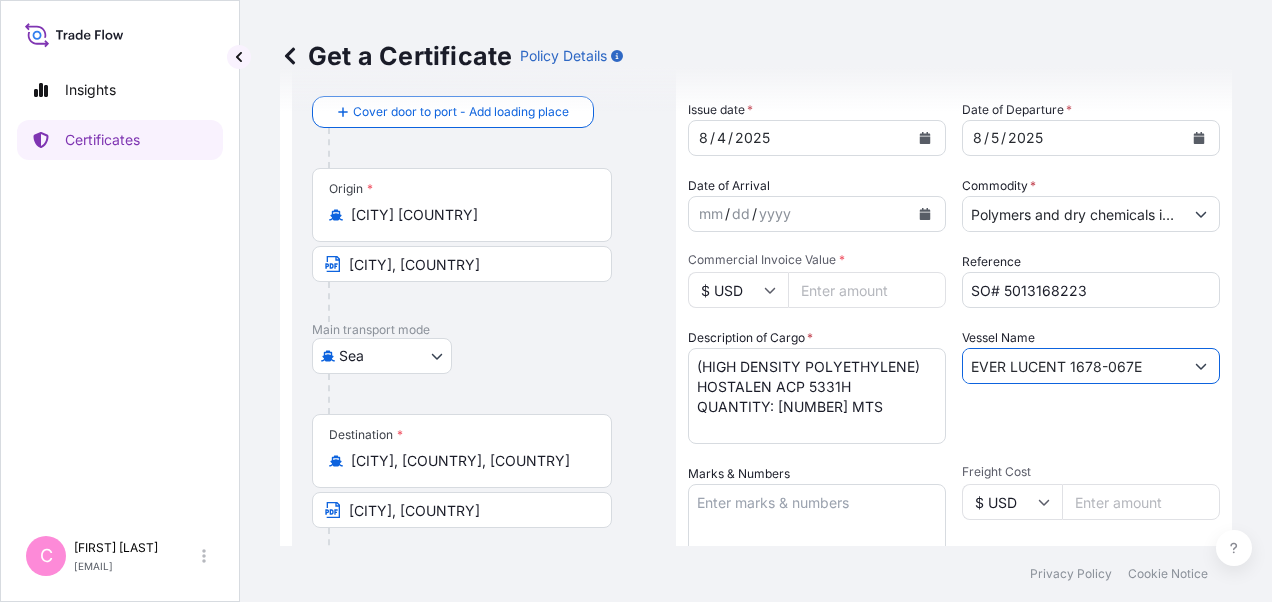drag, startPoint x: 1147, startPoint y: 370, endPoint x: 942, endPoint y: 366, distance: 205.03902 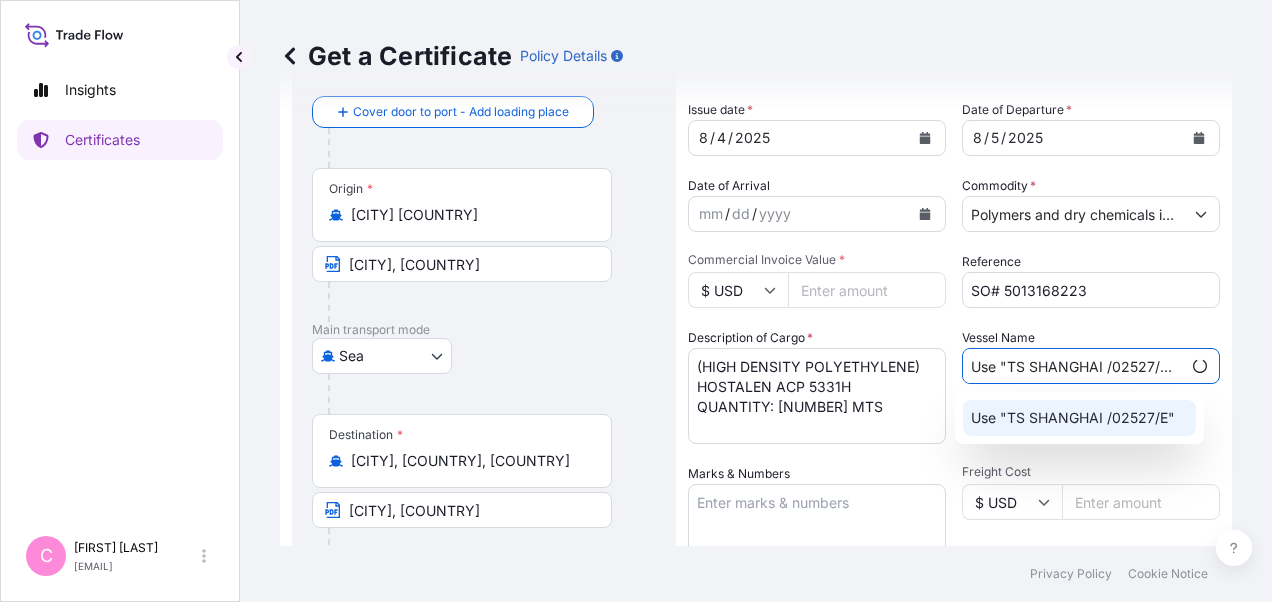 click on "Use "TS SHANGHAI /02527/E"" 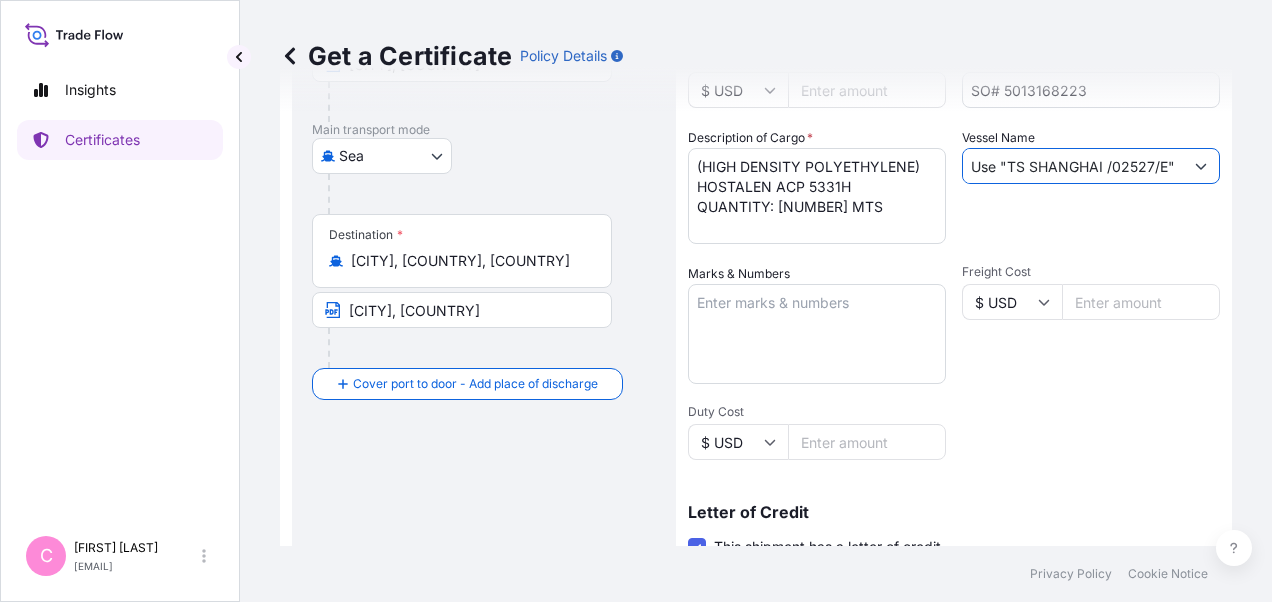 scroll, scrollTop: 500, scrollLeft: 0, axis: vertical 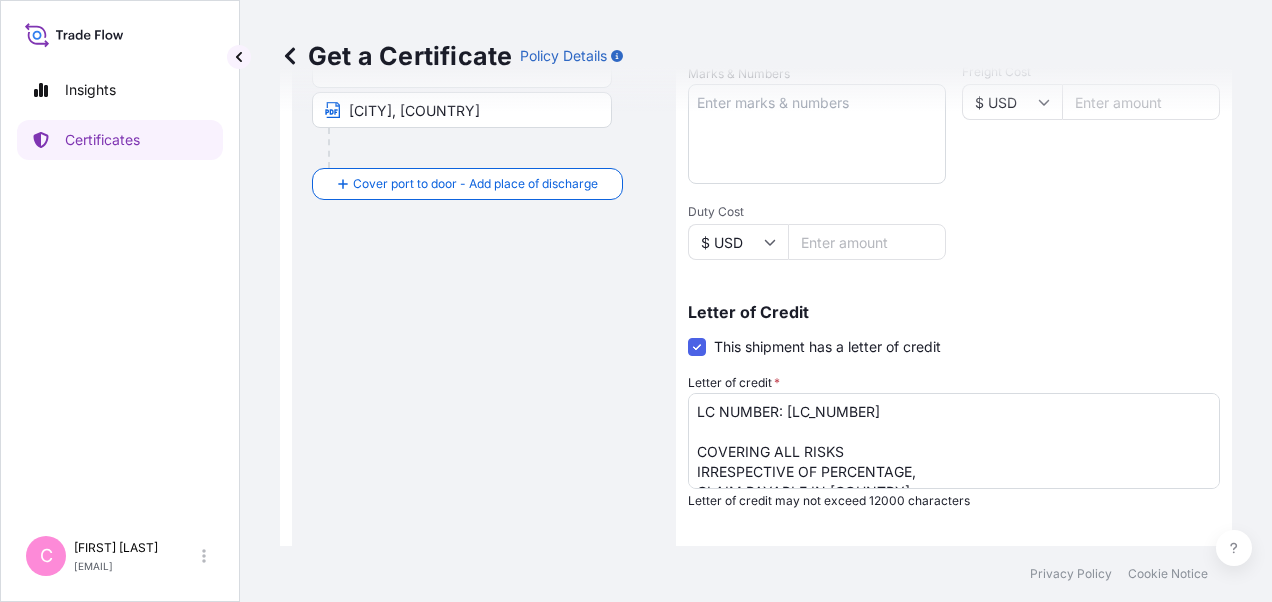 type on "Use "TS SHANGHAI /02527/E"" 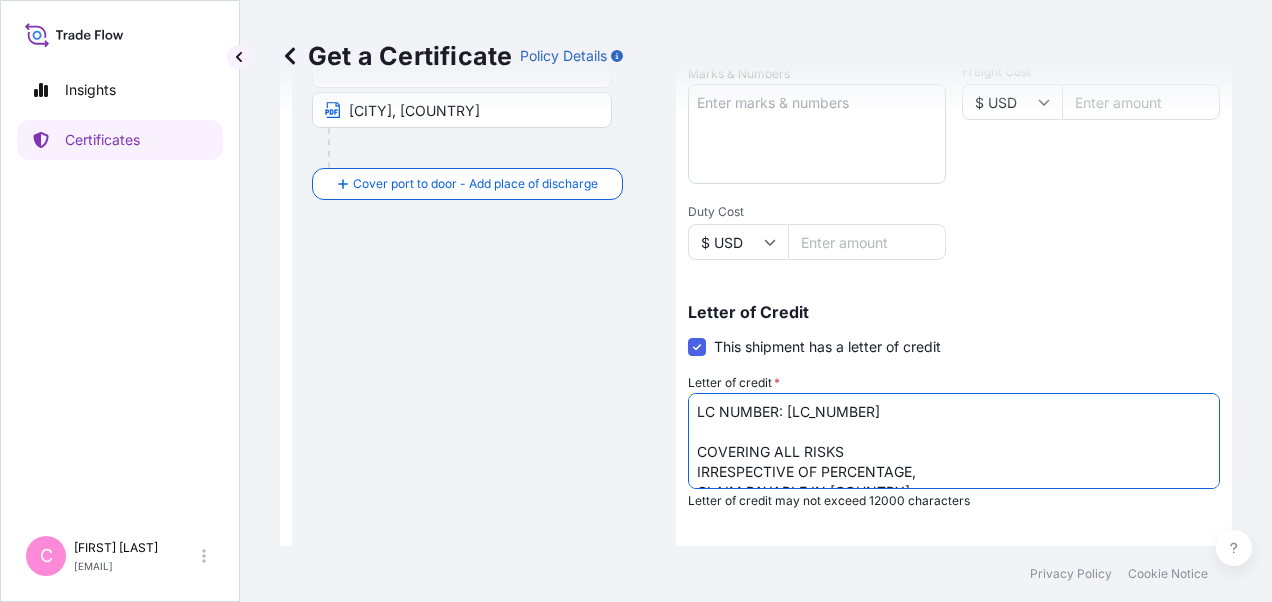 drag, startPoint x: 932, startPoint y: 412, endPoint x: 790, endPoint y: 411, distance: 142.00352 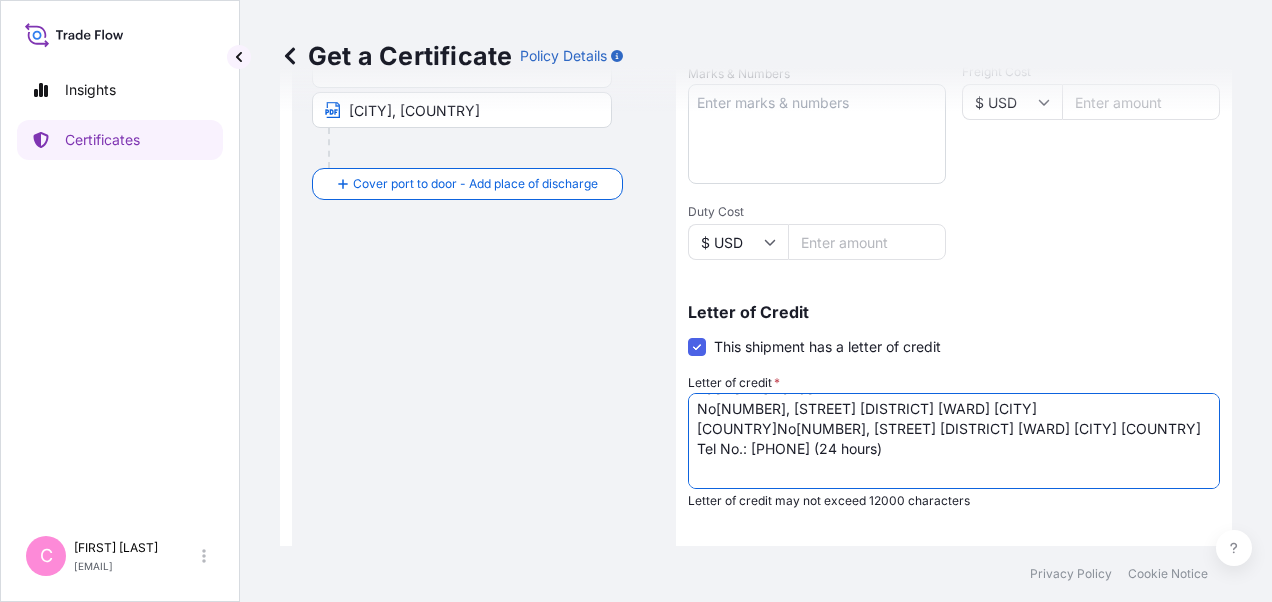 scroll, scrollTop: 211, scrollLeft: 0, axis: vertical 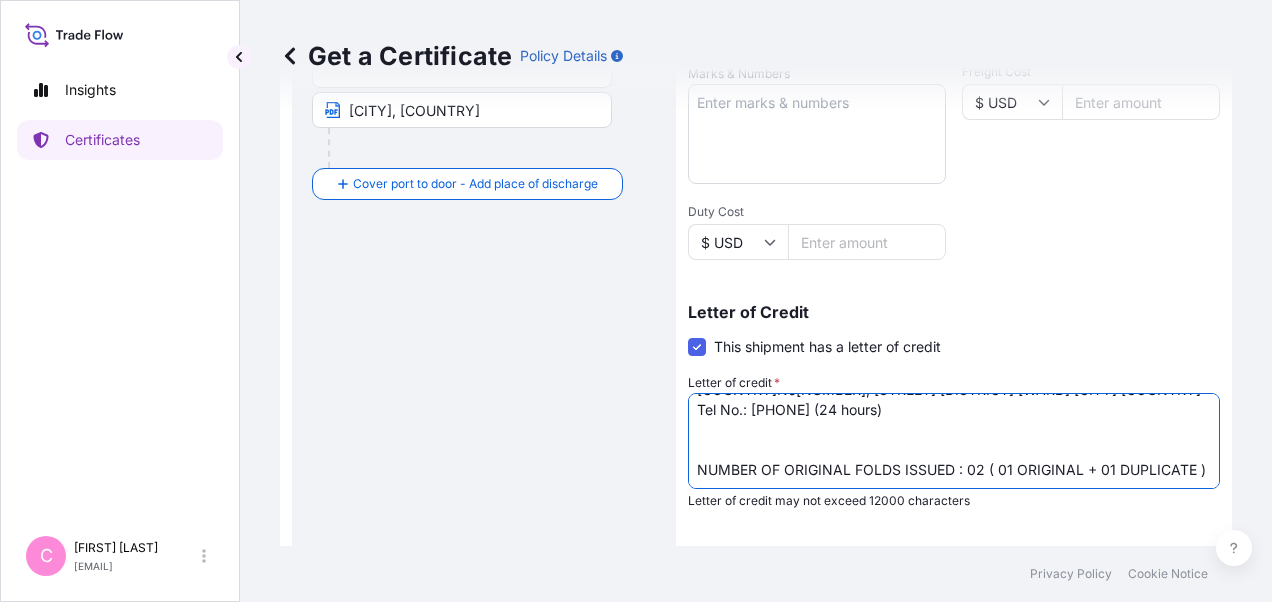 drag, startPoint x: 699, startPoint y: 454, endPoint x: 937, endPoint y: 425, distance: 239.7603 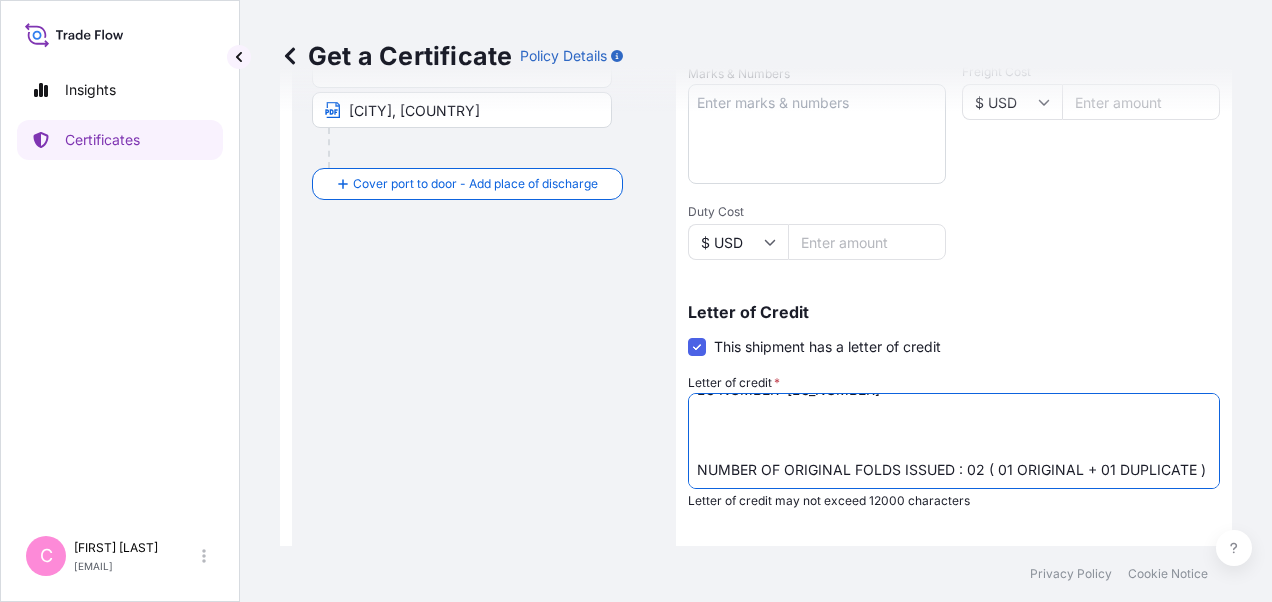 scroll, scrollTop: 11, scrollLeft: 0, axis: vertical 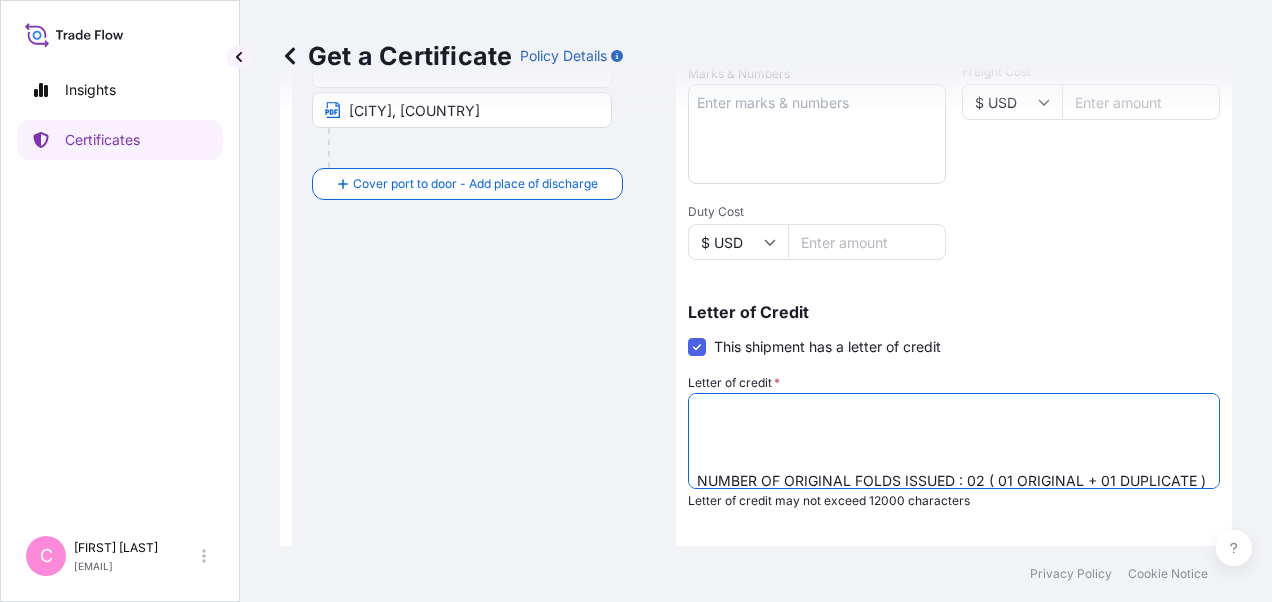 paste on "THE RISKS ARE
COVERED AT LEAST BETWEEN SAUDI ARABIA AND CHINA,SHOWING CLAIMS
PAYABLE AT CHINA,IN THE CURRENCY OF THE DRAFT,COVERING ALL
RISKS,WAR RISK." 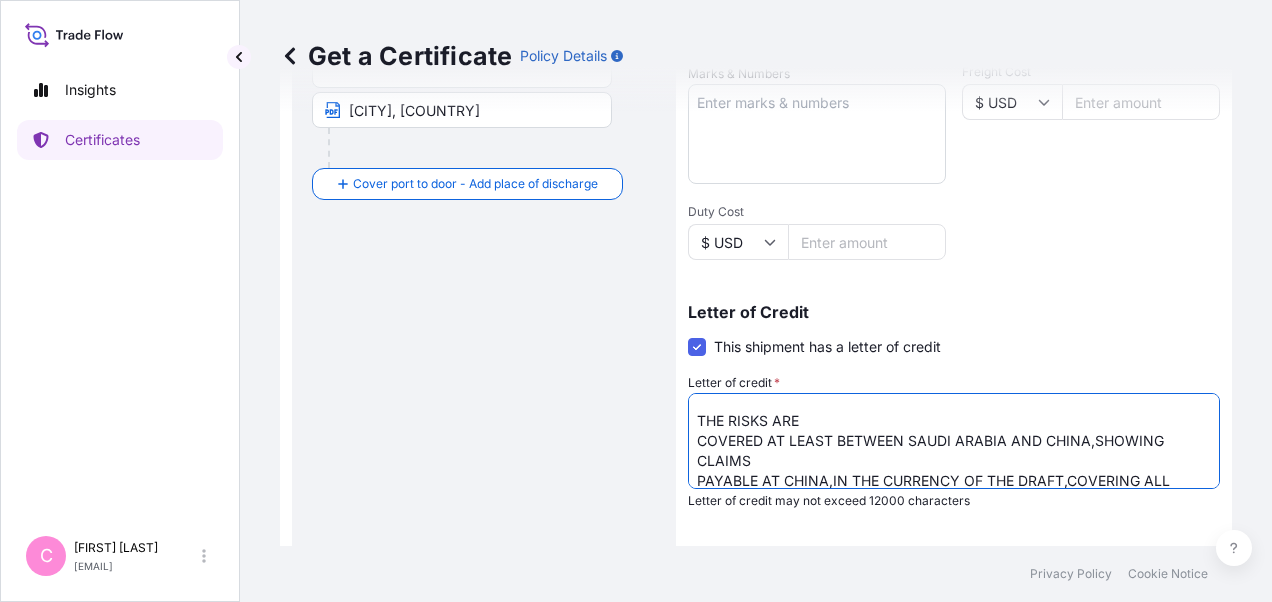 scroll, scrollTop: 111, scrollLeft: 0, axis: vertical 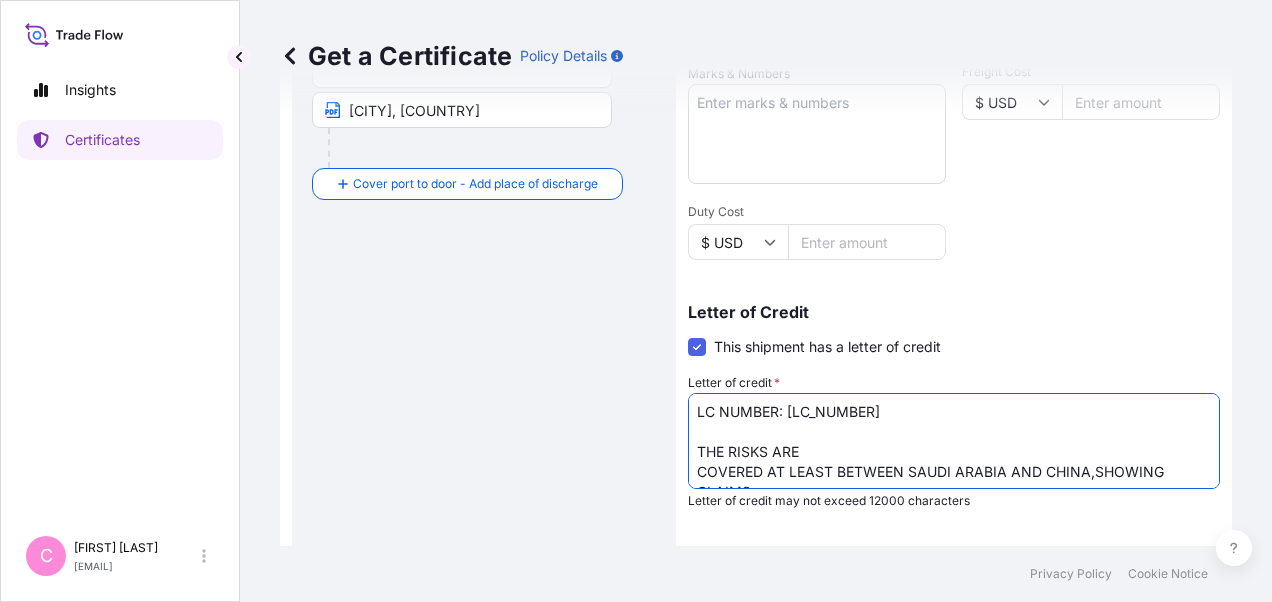 click on "LC NUMBER: [LC_NUMBER]
COVERING ALL RISKS
IRRESPECTIVE OF PERCENTAGE,
CLAIM PAYABLE IN [COUNTRY]
WITH DETAILS OF FULL NAME, ADDRESS, TEL NO OF SURVEY AGENT IN [COUNTRY] :
Baoviet Insurance
No[NUMBER], [STREET] [DISTRICT] [WARD] [CITY] [COUNTRY]No[NUMBER], [STREET] [DISTRICT] [WARD] [CITY] [COUNTRY]
Tel No.: [PHONE] (24 hours)
NUMBER OF ORIGINAL FOLDS ISSUED : 02 ( 01 ORIGINAL + 01 DUPLICATE )" at bounding box center [954, 441] 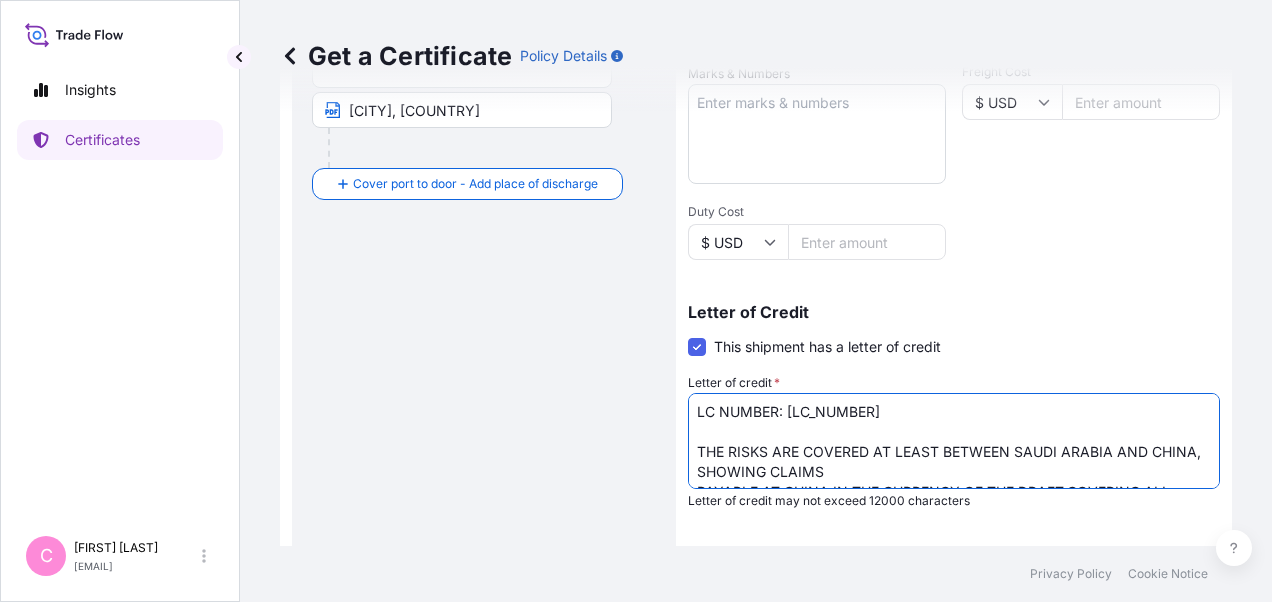 click on "LC NUMBER: [LC_NUMBER]
COVERING ALL RISKS
IRRESPECTIVE OF PERCENTAGE,
CLAIM PAYABLE IN [COUNTRY]
WITH DETAILS OF FULL NAME, ADDRESS, TEL NO OF SURVEY AGENT IN [COUNTRY] :
Baoviet Insurance
No[NUMBER], [STREET] [DISTRICT] [WARD] [CITY] [COUNTRY]No[NUMBER], [STREET] [DISTRICT] [WARD] [CITY] [COUNTRY]
Tel No.: [PHONE] (24 hours)
NUMBER OF ORIGINAL FOLDS ISSUED : 02 ( 01 ORIGINAL + 01 DUPLICATE )" at bounding box center (954, 441) 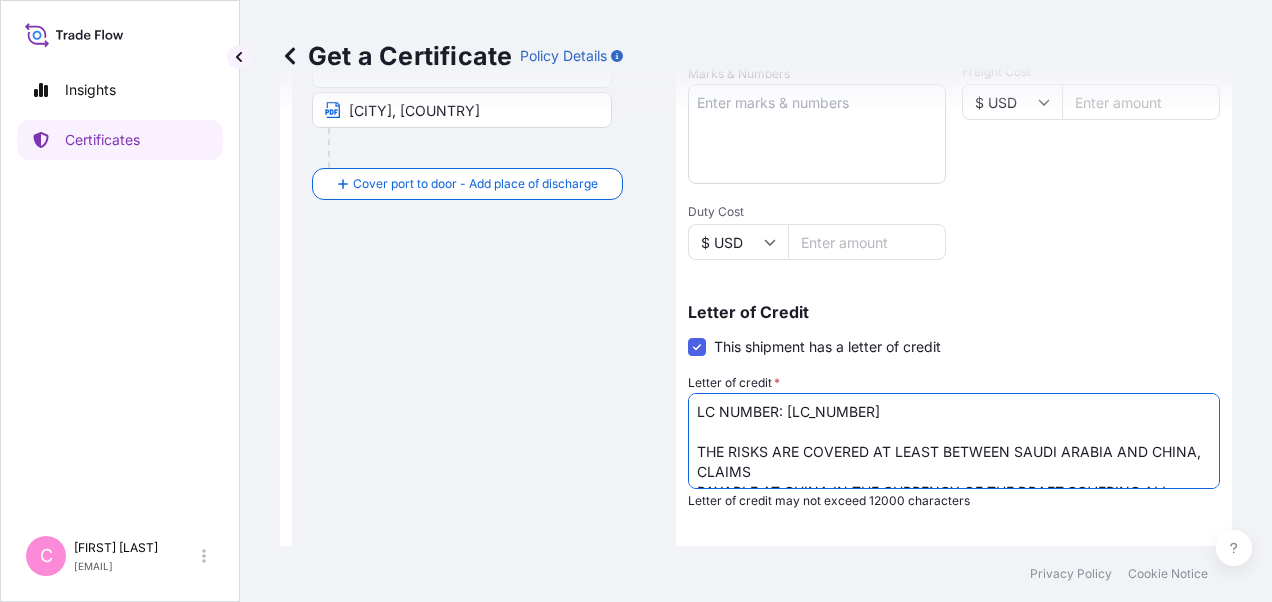 scroll, scrollTop: 40, scrollLeft: 0, axis: vertical 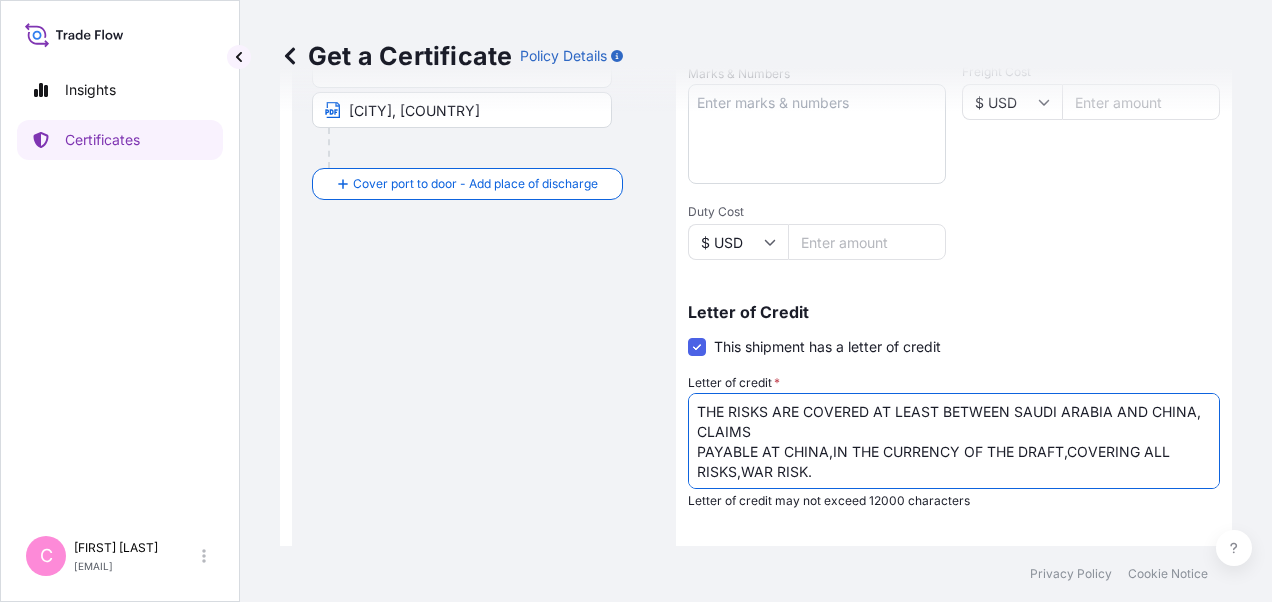 click on "LC NUMBER: [LC_NUMBER]
COVERING ALL RISKS
IRRESPECTIVE OF PERCENTAGE,
CLAIM PAYABLE IN [COUNTRY]
WITH DETAILS OF FULL NAME, ADDRESS, TEL NO OF SURVEY AGENT IN [COUNTRY] :
Baoviet Insurance
No[NUMBER], [STREET] [DISTRICT] [WARD] [CITY] [COUNTRY]No[NUMBER], [STREET] [DISTRICT] [WARD] [CITY] [COUNTRY]
Tel No.: [PHONE] (24 hours)
NUMBER OF ORIGINAL FOLDS ISSUED : 02 ( 01 ORIGINAL + 01 DUPLICATE )" at bounding box center [954, 441] 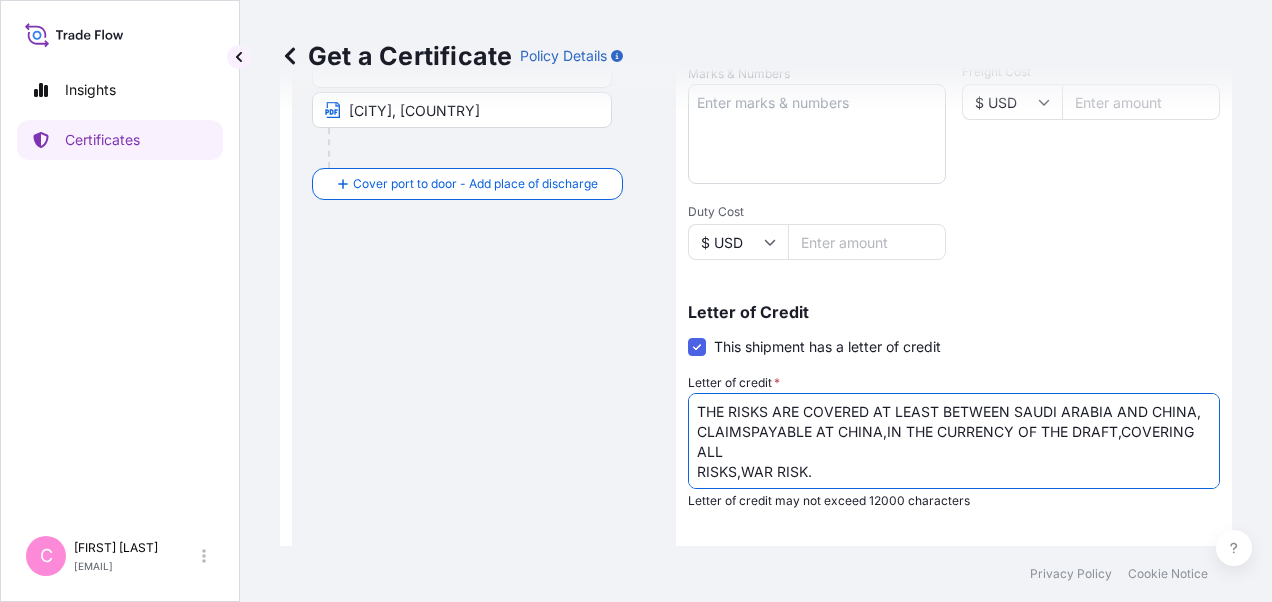 scroll, scrollTop: 20, scrollLeft: 0, axis: vertical 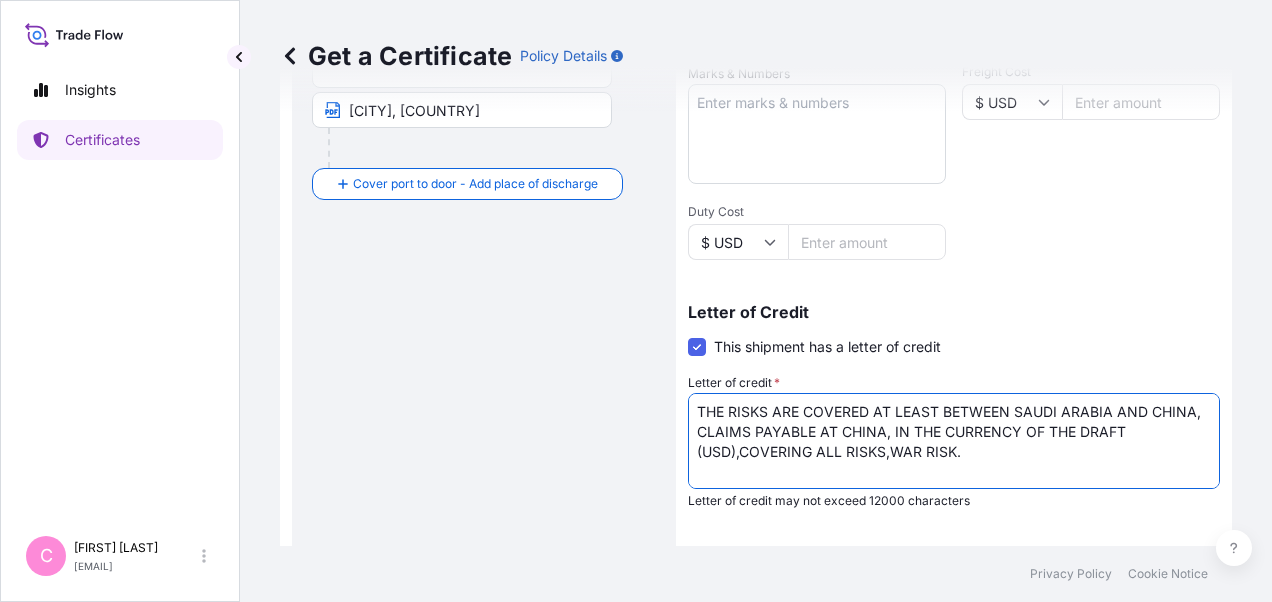 click on "LC NUMBER: [LC_NUMBER]
COVERING ALL RISKS
IRRESPECTIVE OF PERCENTAGE,
CLAIM PAYABLE IN [COUNTRY]
WITH DETAILS OF FULL NAME, ADDRESS, TEL NO OF SURVEY AGENT IN [COUNTRY] :
Baoviet Insurance
No[NUMBER], [STREET] [DISTRICT] [WARD] [CITY] [COUNTRY]No[NUMBER], [STREET] [DISTRICT] [WARD] [CITY] [COUNTRY]
Tel No.: [PHONE] (24 hours)
NUMBER OF ORIGINAL FOLDS ISSUED : 02 ( 01 ORIGINAL + 01 DUPLICATE )" at bounding box center (954, 441) 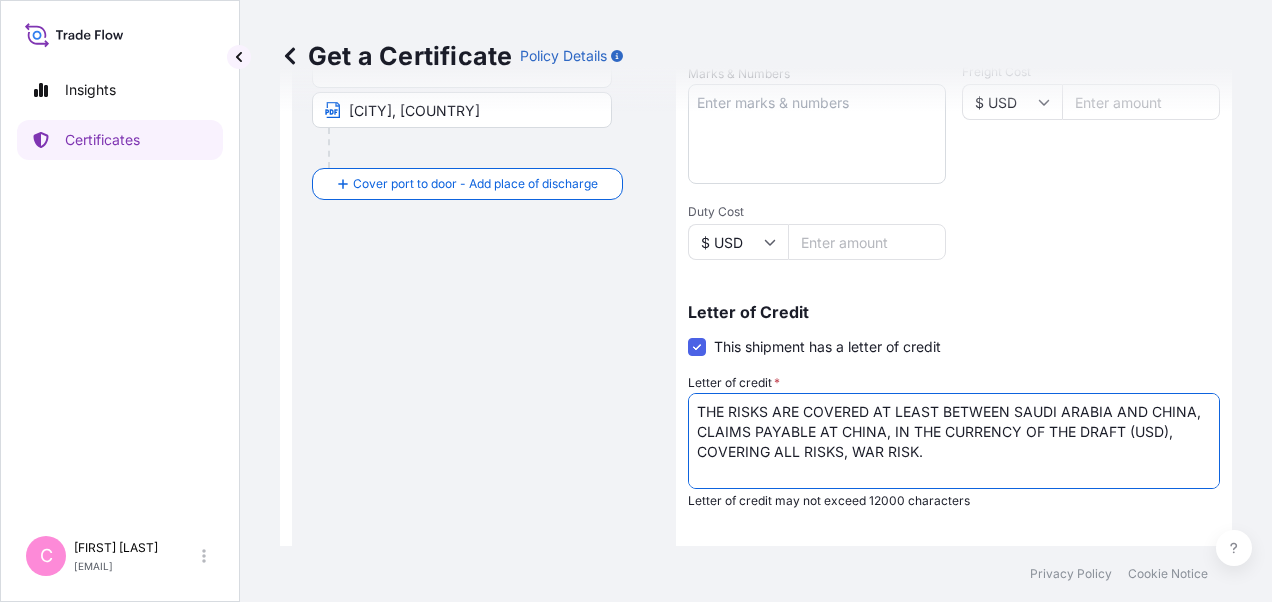 click on "LC NUMBER: [LC_NUMBER]
COVERING ALL RISKS
IRRESPECTIVE OF PERCENTAGE,
CLAIM PAYABLE IN [COUNTRY]
WITH DETAILS OF FULL NAME, ADDRESS, TEL NO OF SURVEY AGENT IN [COUNTRY] :
Baoviet Insurance
No[NUMBER], [STREET] [DISTRICT] [WARD] [CITY] [COUNTRY]No[NUMBER], [STREET] [DISTRICT] [WARD] [CITY] [COUNTRY]
Tel No.: [PHONE] (24 hours)
NUMBER OF ORIGINAL FOLDS ISSUED : 02 ( 01 ORIGINAL + 01 DUPLICATE )" at bounding box center (954, 441) 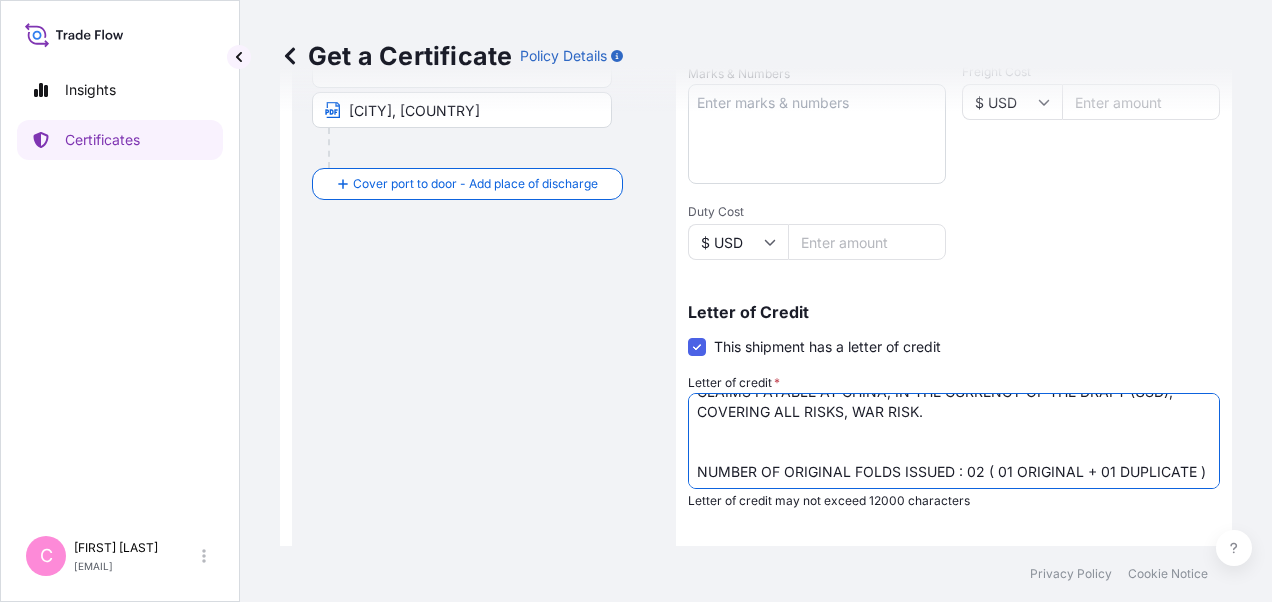 click on "LC NUMBER: [LC_NUMBER]
COVERING ALL RISKS
IRRESPECTIVE OF PERCENTAGE,
CLAIM PAYABLE IN [COUNTRY]
WITH DETAILS OF FULL NAME, ADDRESS, TEL NO OF SURVEY AGENT IN [COUNTRY] :
Baoviet Insurance
No[NUMBER], [STREET] [DISTRICT] [WARD] [CITY] [COUNTRY]No[NUMBER], [STREET] [DISTRICT] [WARD] [CITY] [COUNTRY]
Tel No.: [PHONE] (24 hours)
NUMBER OF ORIGINAL FOLDS ISSUED : 02 ( 01 ORIGINAL + 01 DUPLICATE )" at bounding box center [954, 441] 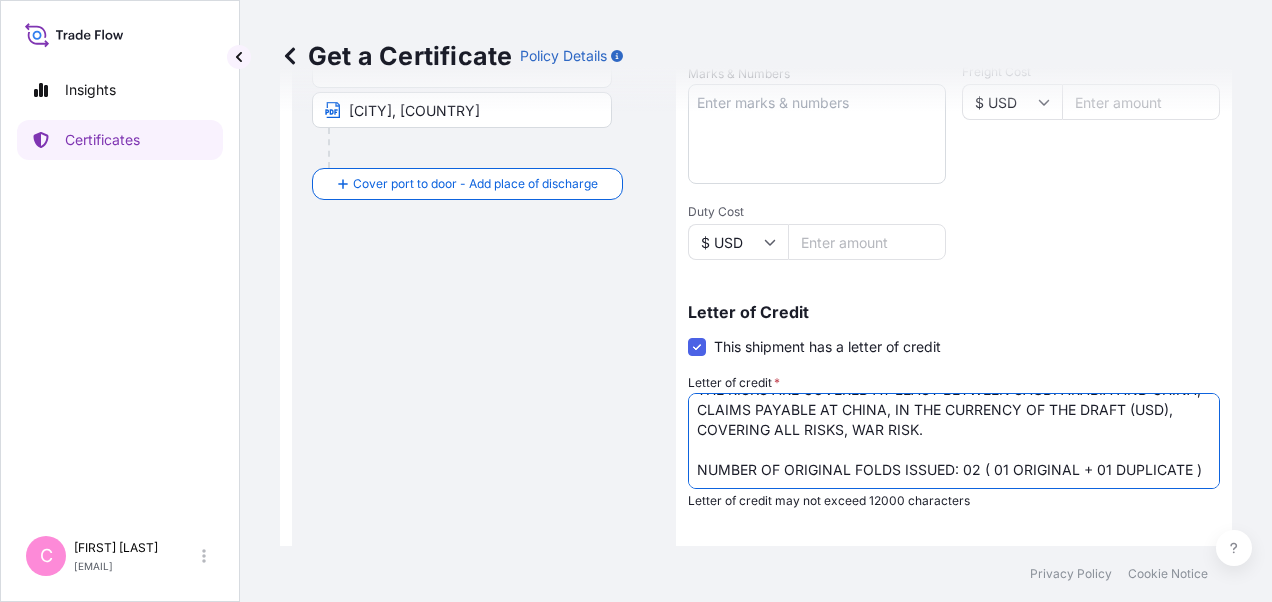 scroll, scrollTop: 81, scrollLeft: 0, axis: vertical 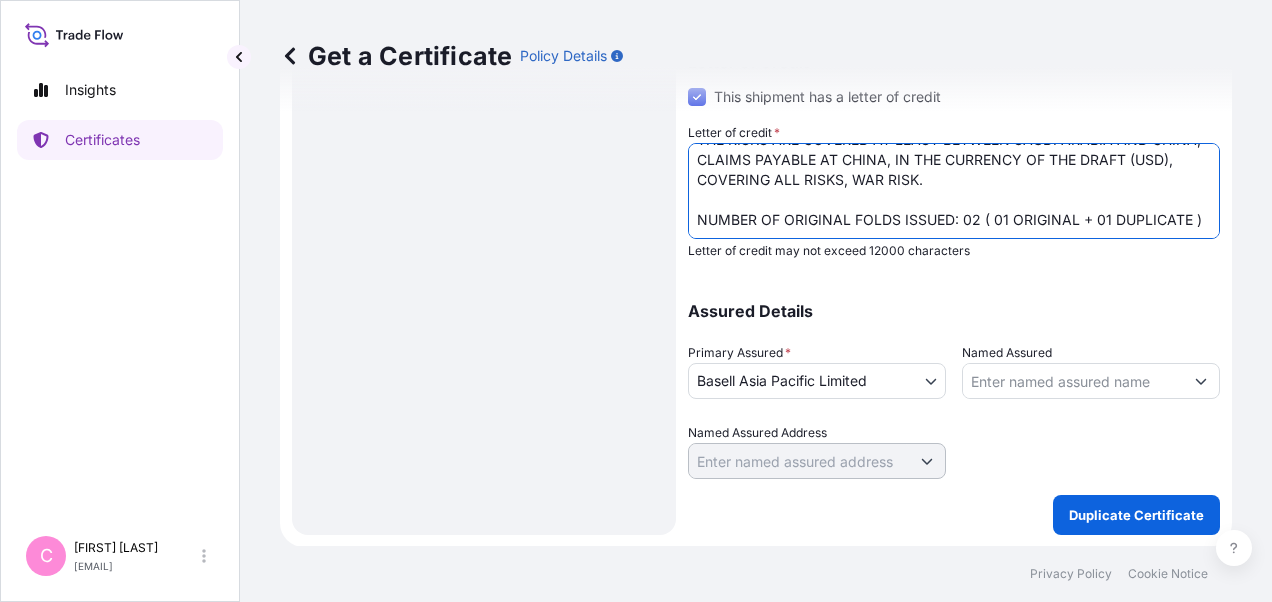type on "LC NUMBER: [LC_NUMBER]
THE RISKS ARE COVERED AT LEAST BETWEEN SAUDI ARABIA AND CHINA, CLAIMS PAYABLE AT CHINA, IN THE CURRENCY OF THE DRAFT (USD), COVERING ALL RISKS, WAR RISK.
NUMBER OF ORIGINAL FOLDS ISSUED: 02 ( 01 ORIGINAL + 01 DUPLICATE )" 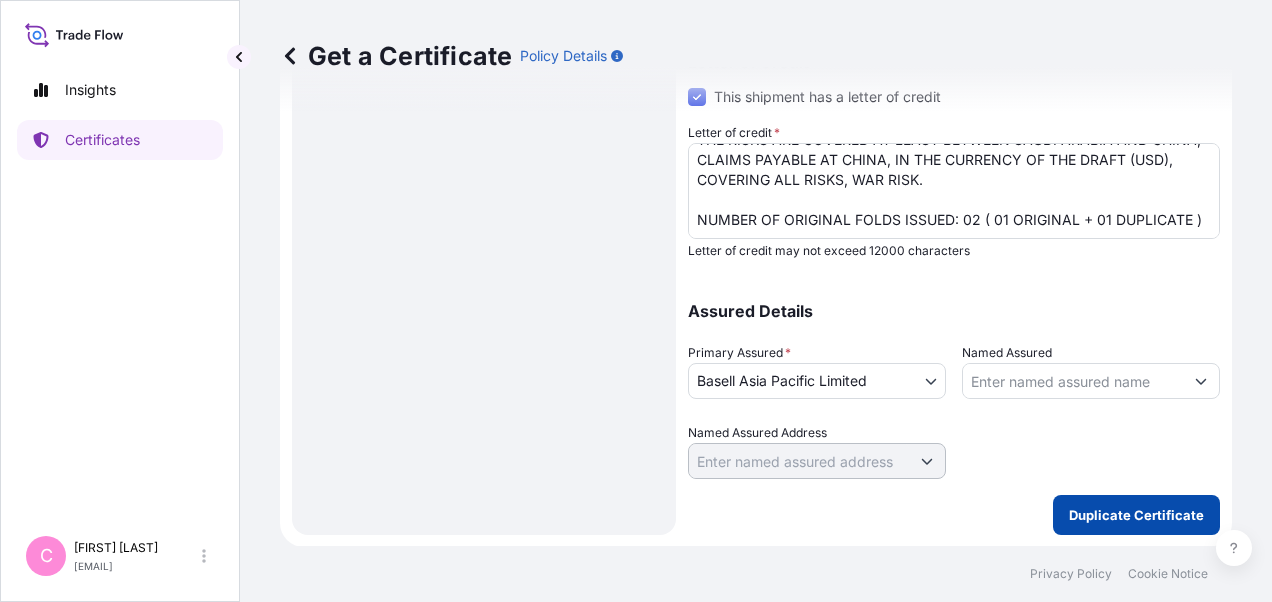 click on "Duplicate Certificate" at bounding box center [1136, 515] 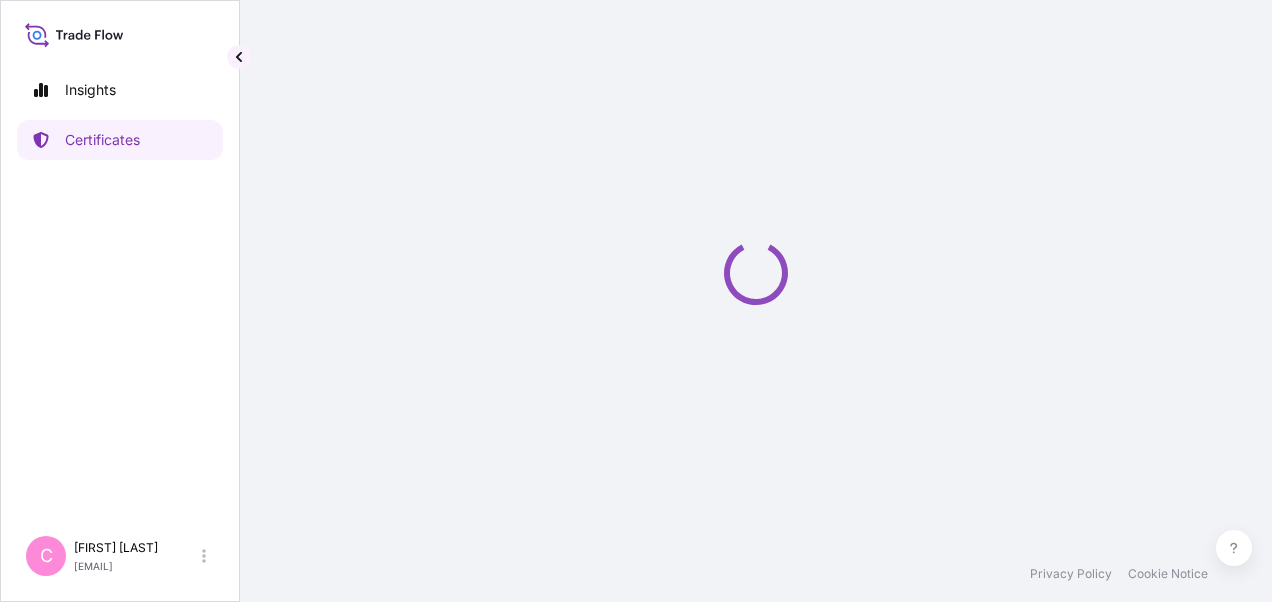scroll, scrollTop: 0, scrollLeft: 0, axis: both 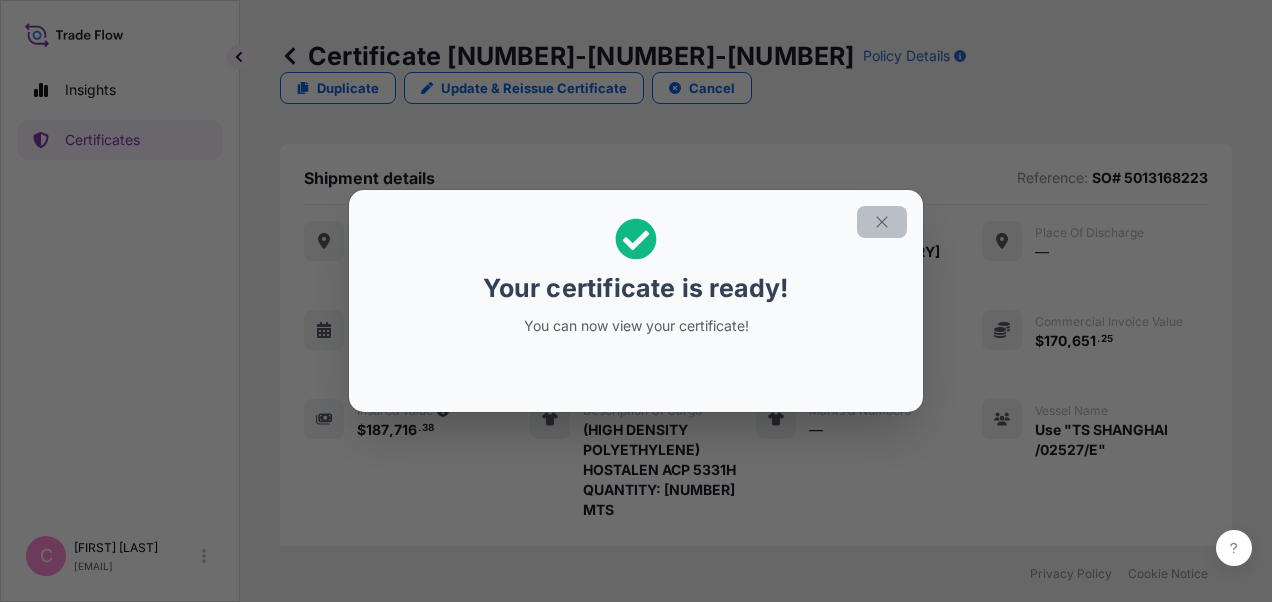 click 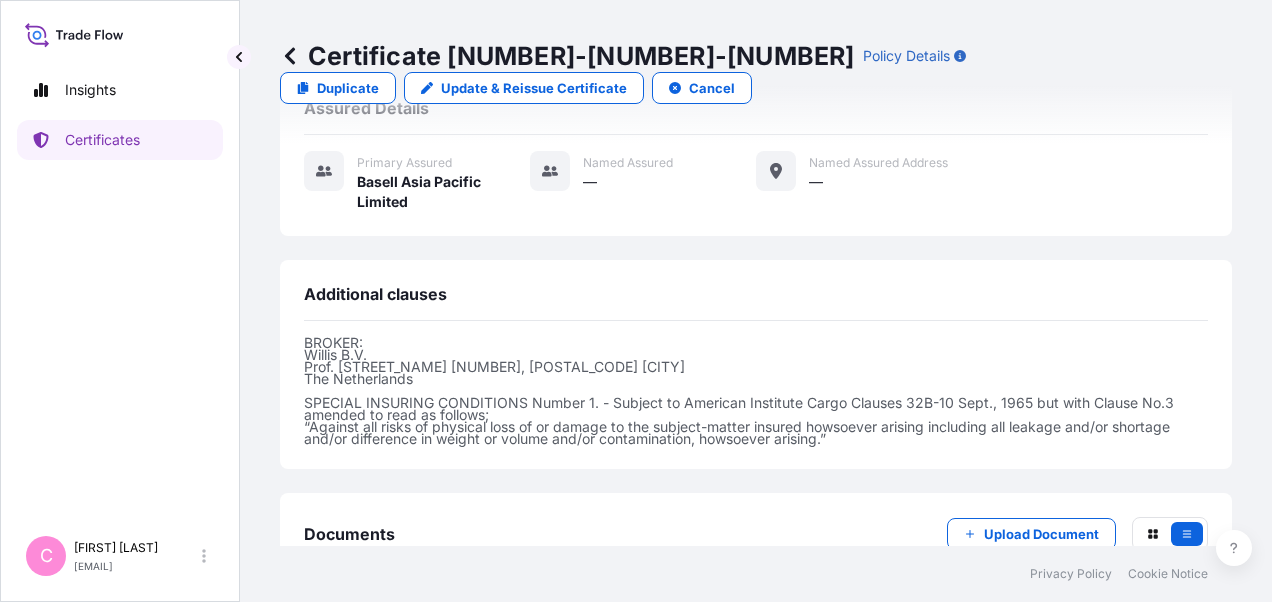 scroll, scrollTop: 914, scrollLeft: 0, axis: vertical 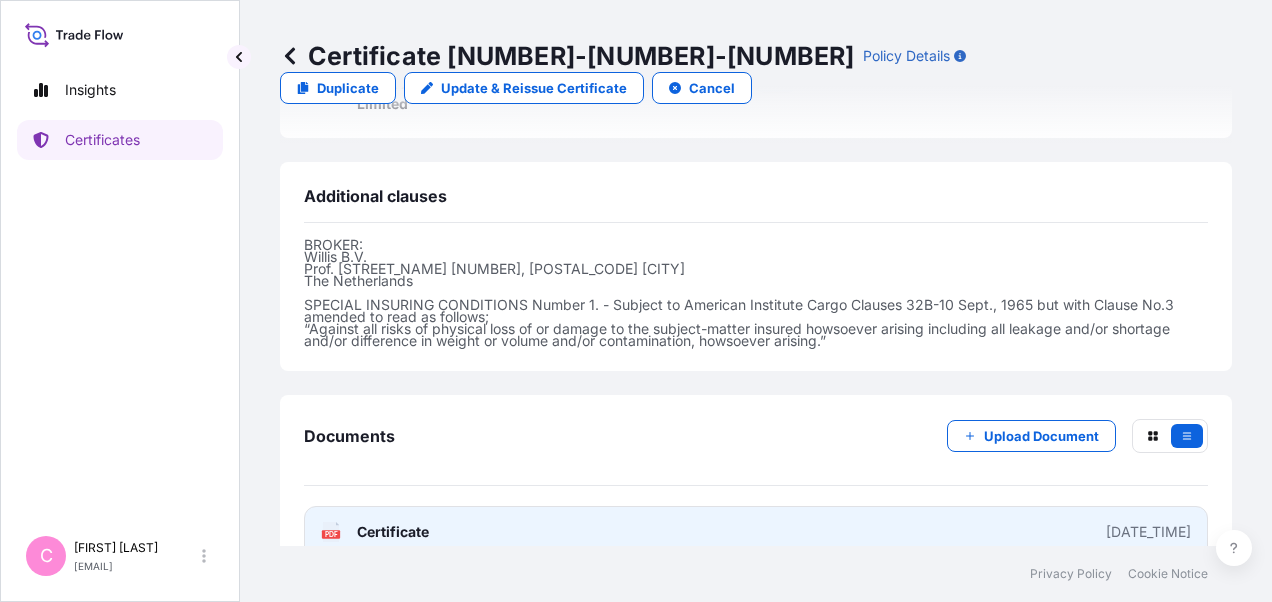 click on "Certificate" at bounding box center (393, 532) 